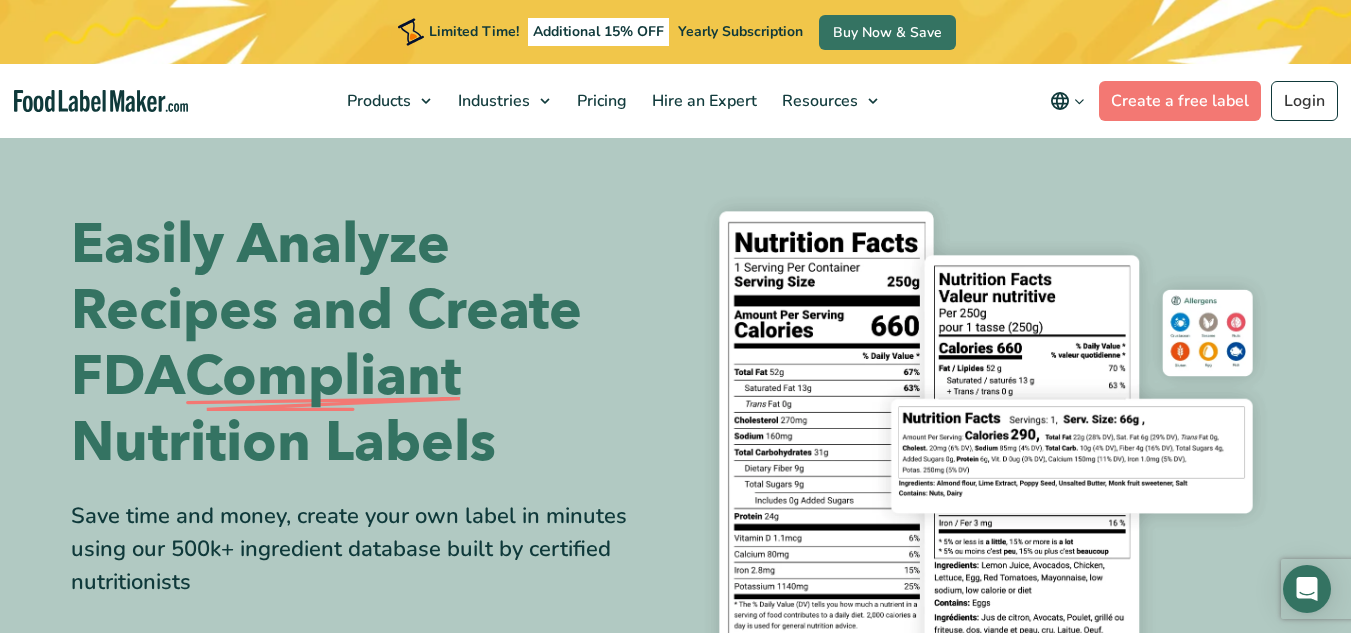 scroll, scrollTop: 0, scrollLeft: 0, axis: both 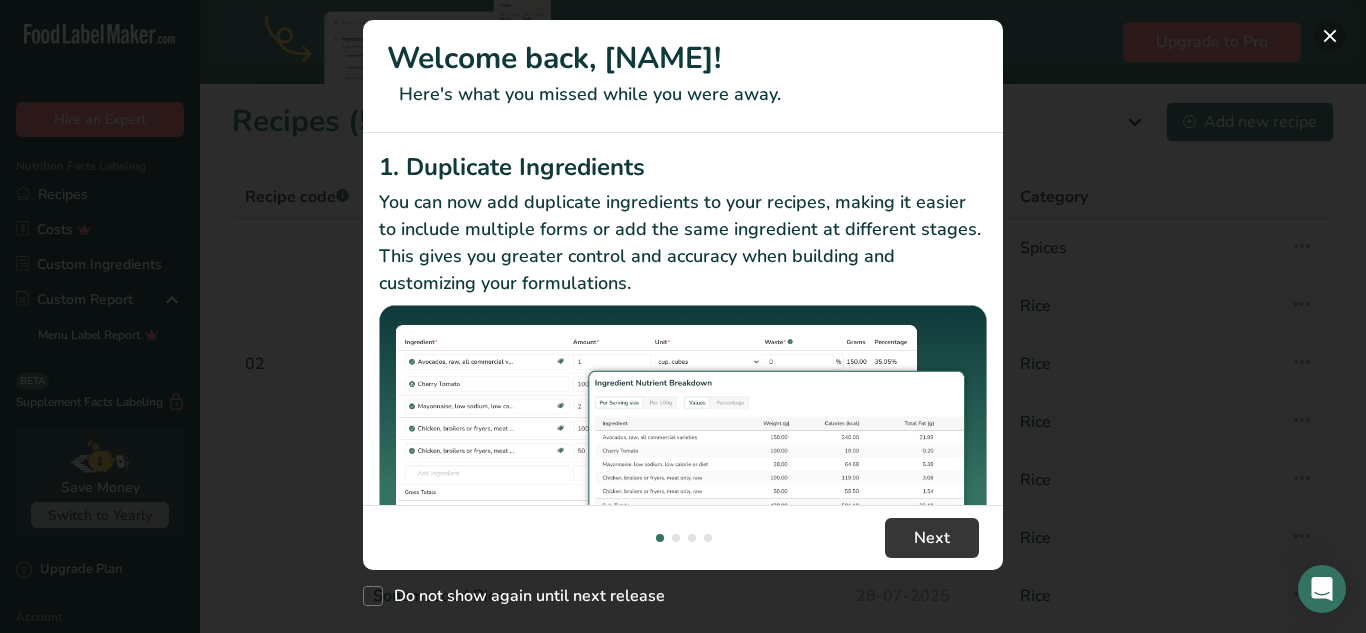 click at bounding box center (1330, 36) 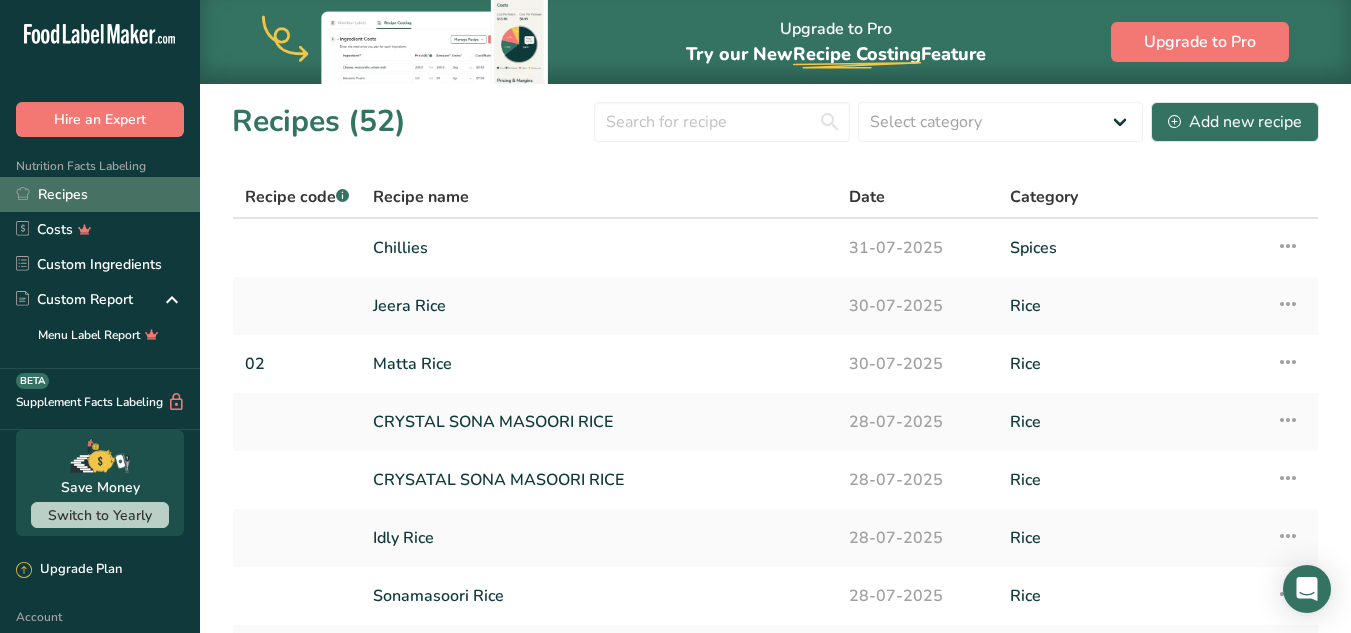 click on "Recipes" at bounding box center [100, 194] 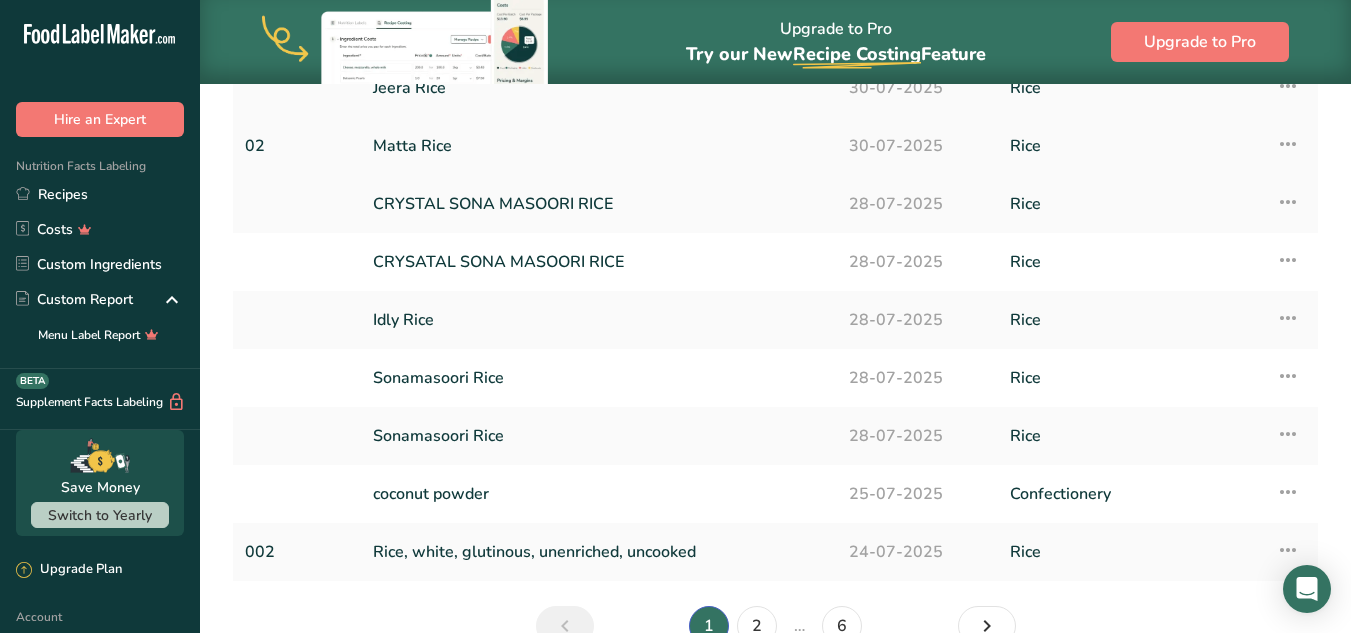 scroll, scrollTop: 327, scrollLeft: 0, axis: vertical 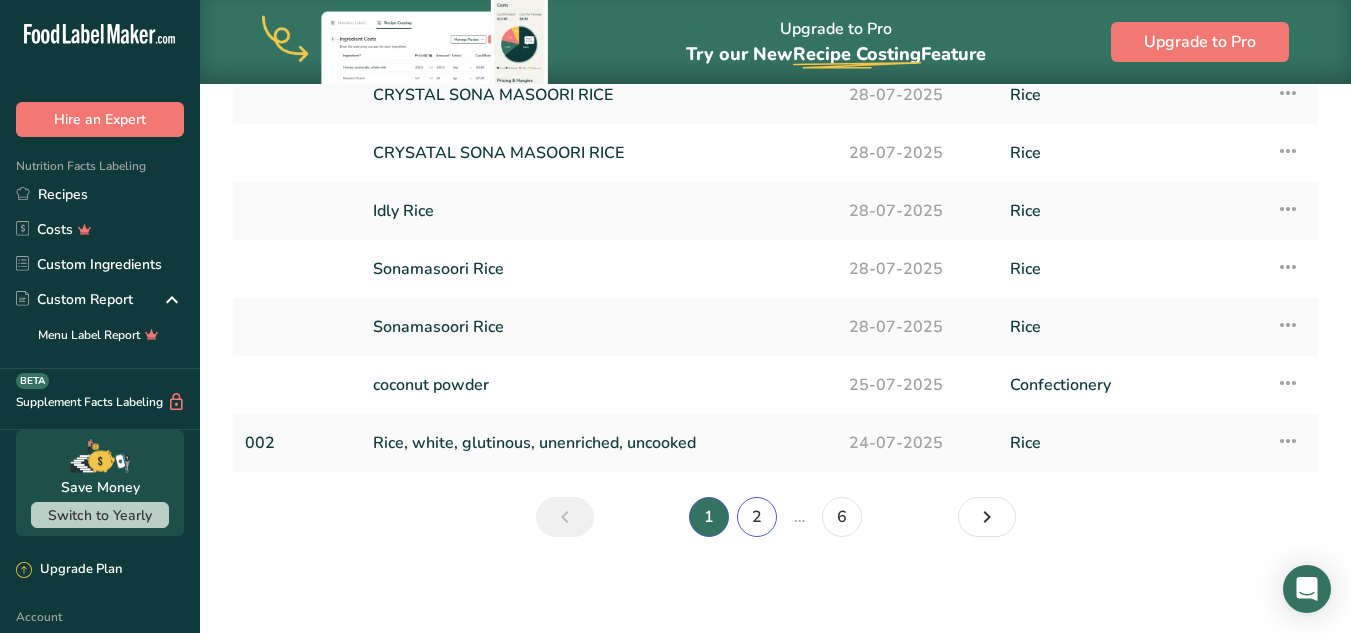 click on "2" at bounding box center [757, 517] 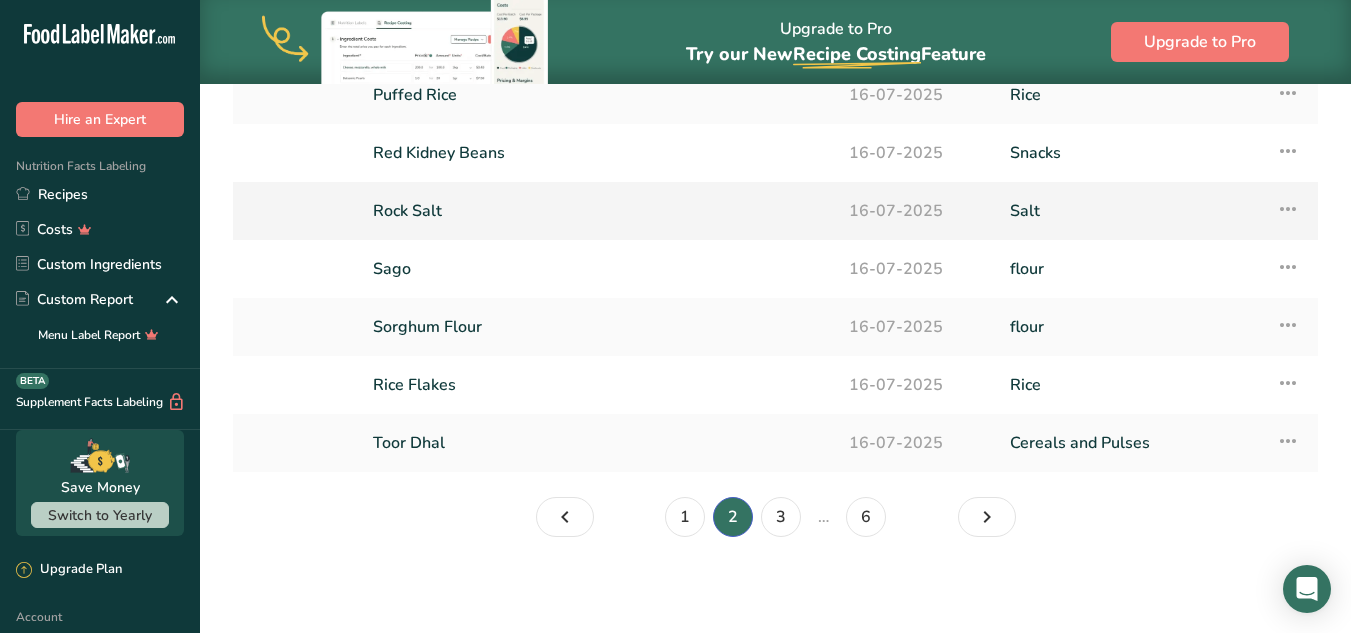 scroll, scrollTop: 0, scrollLeft: 0, axis: both 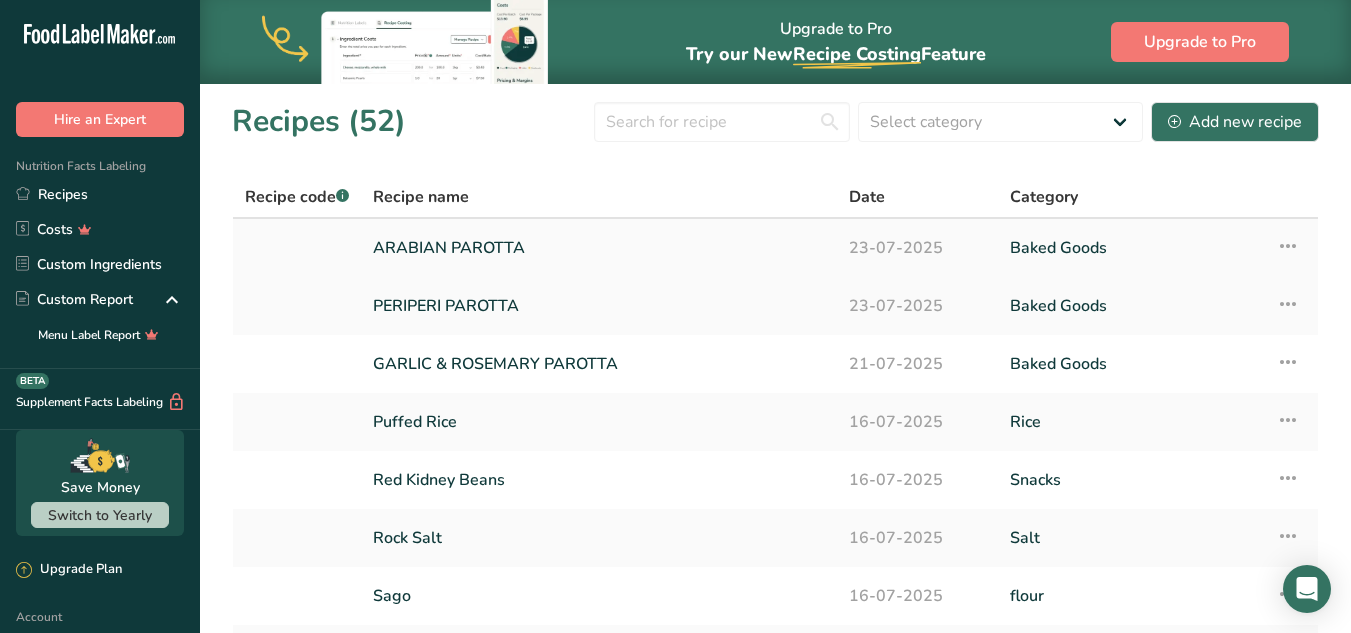 click on "ARABIAN PAROTTA" at bounding box center (599, 248) 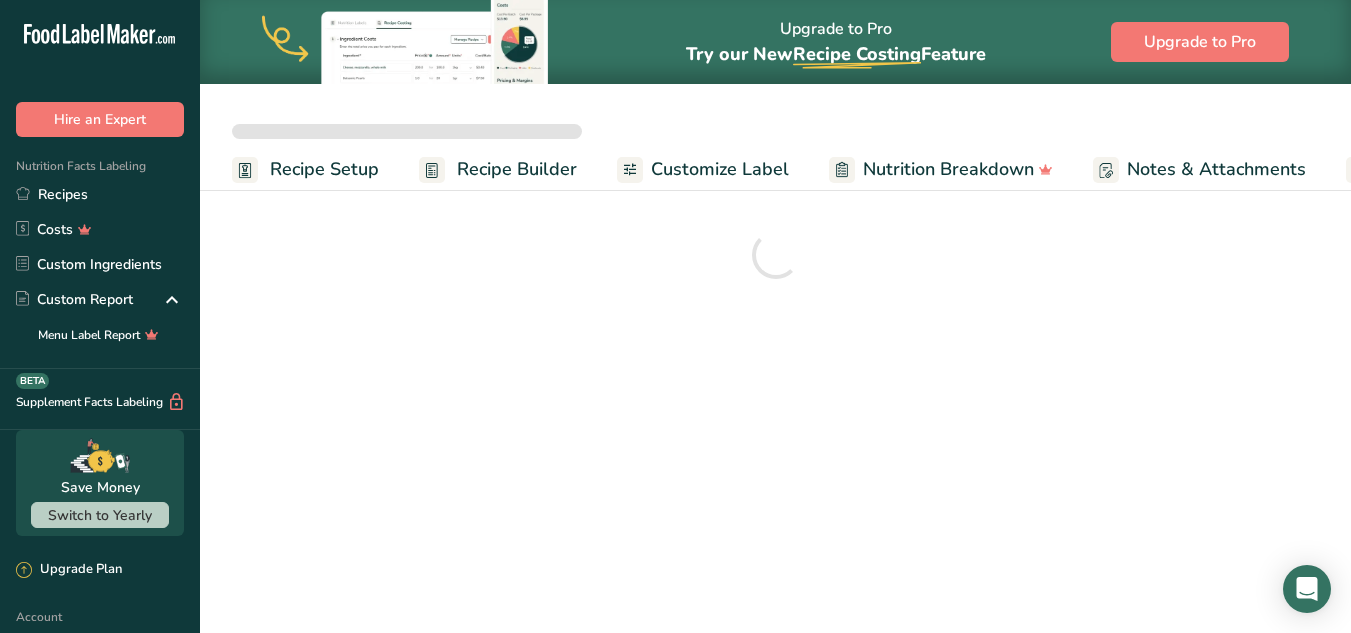 click on "Customize Label" at bounding box center [720, 169] 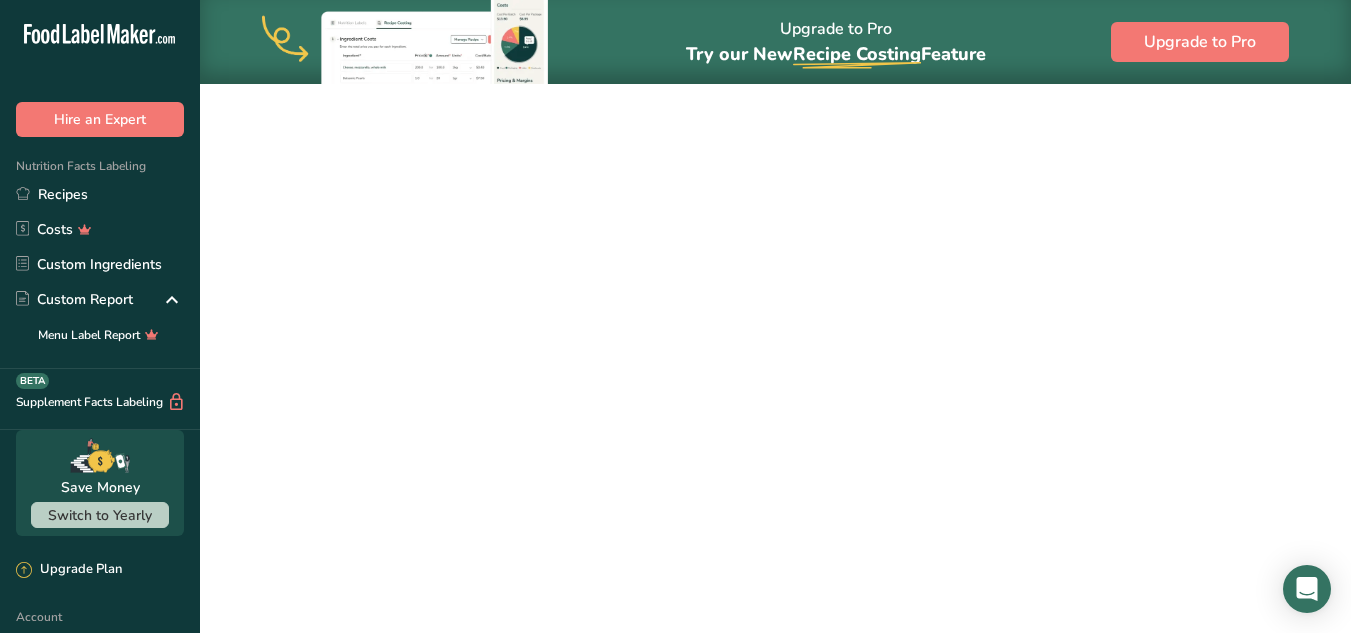 scroll, scrollTop: 0, scrollLeft: 204, axis: horizontal 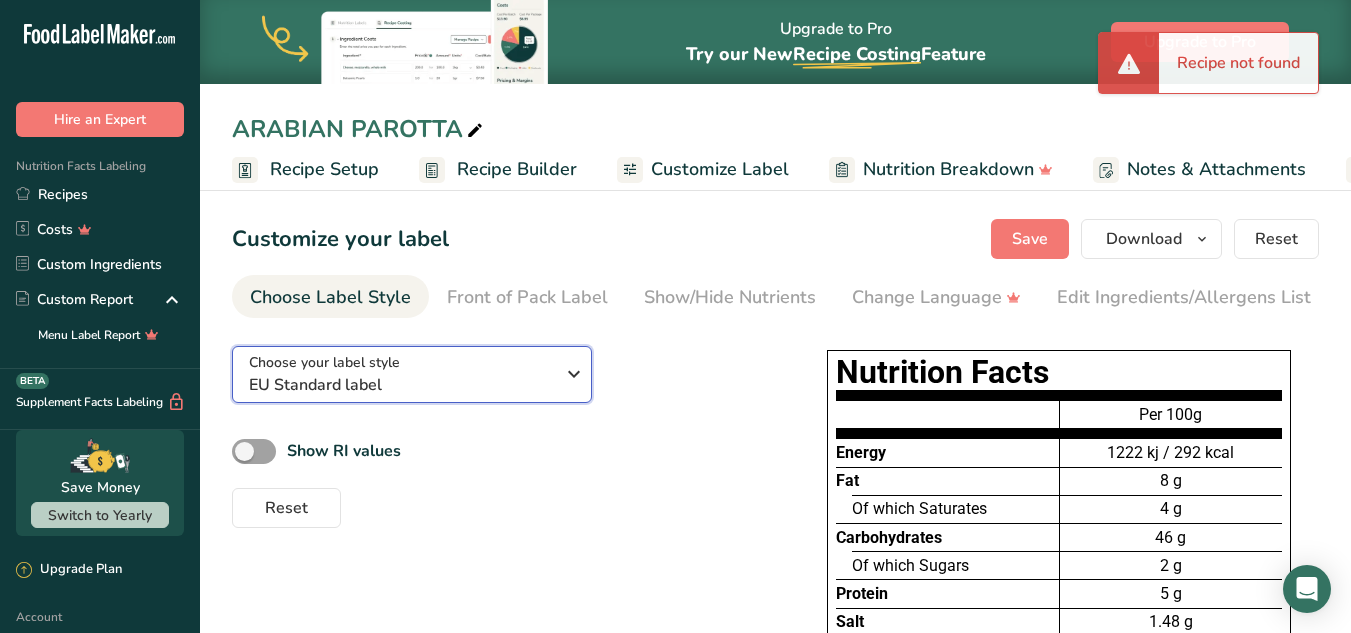 click on "EU Standard label" at bounding box center [401, 385] 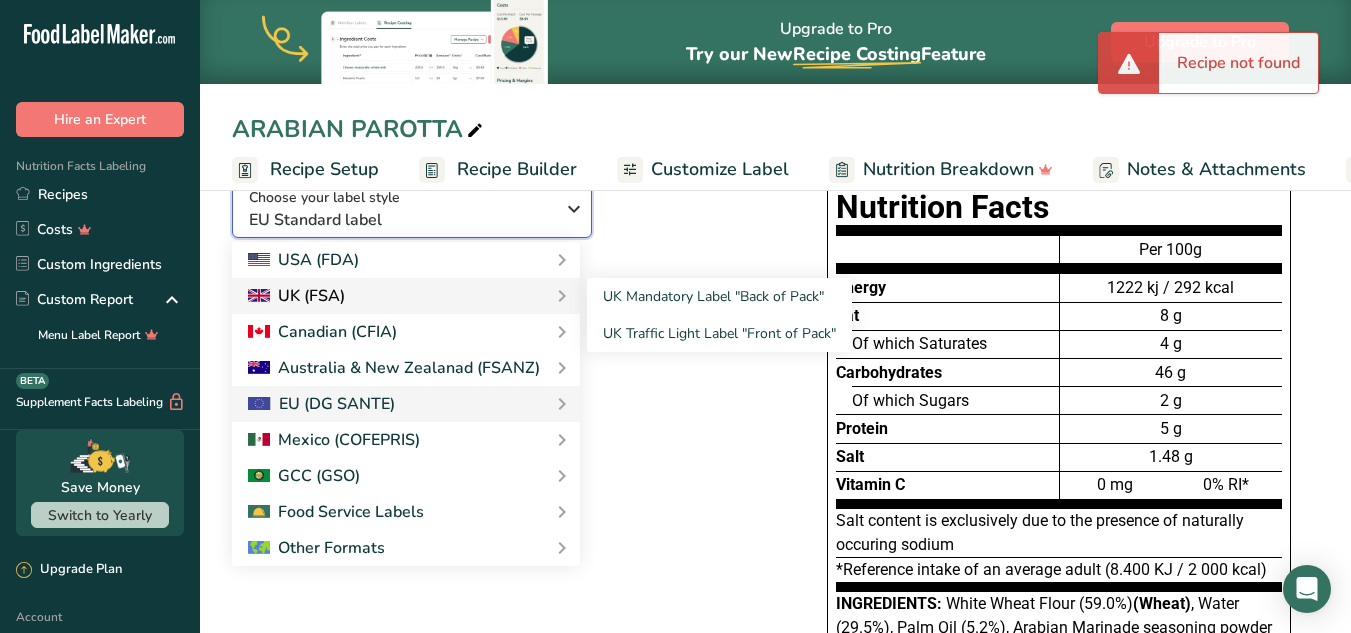 scroll, scrollTop: 200, scrollLeft: 0, axis: vertical 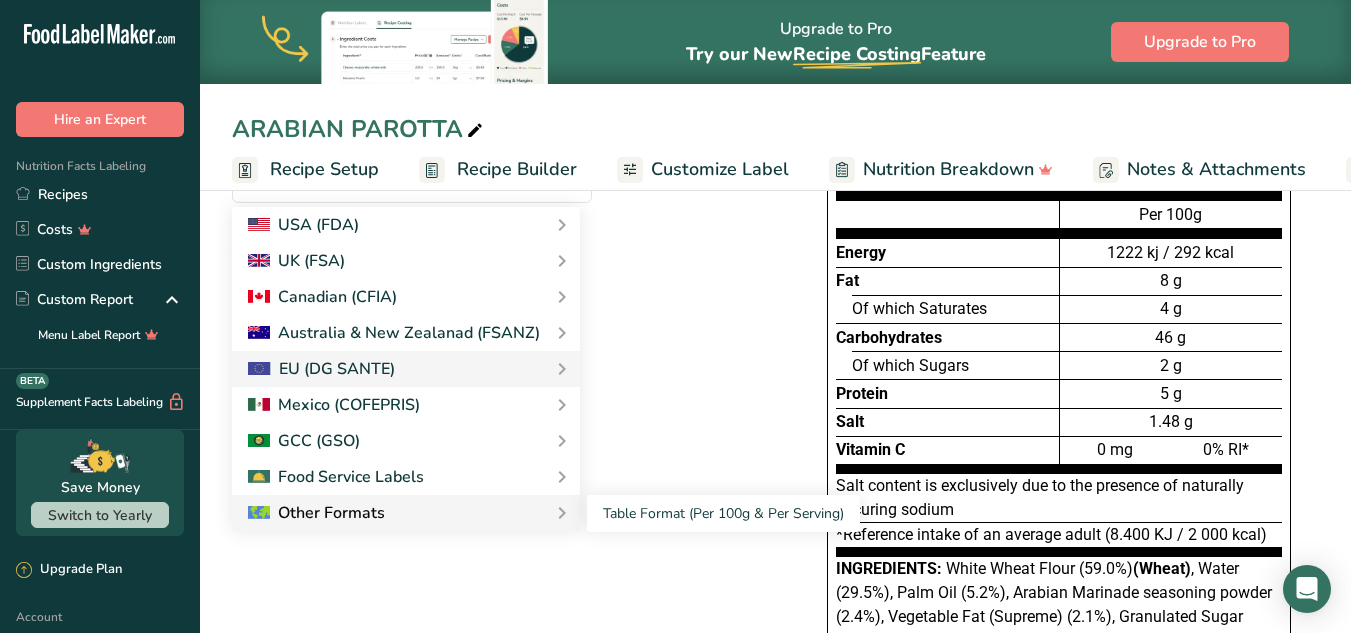 click on "Other Formats" at bounding box center [316, 513] 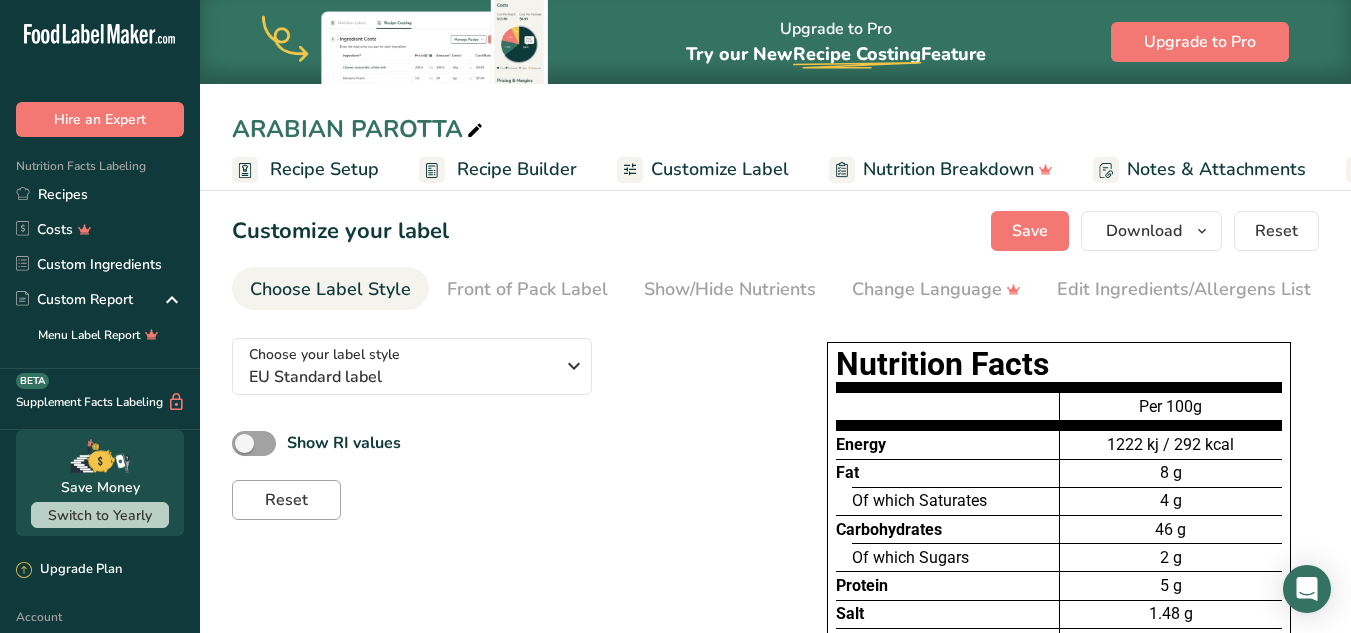 scroll, scrollTop: 0, scrollLeft: 0, axis: both 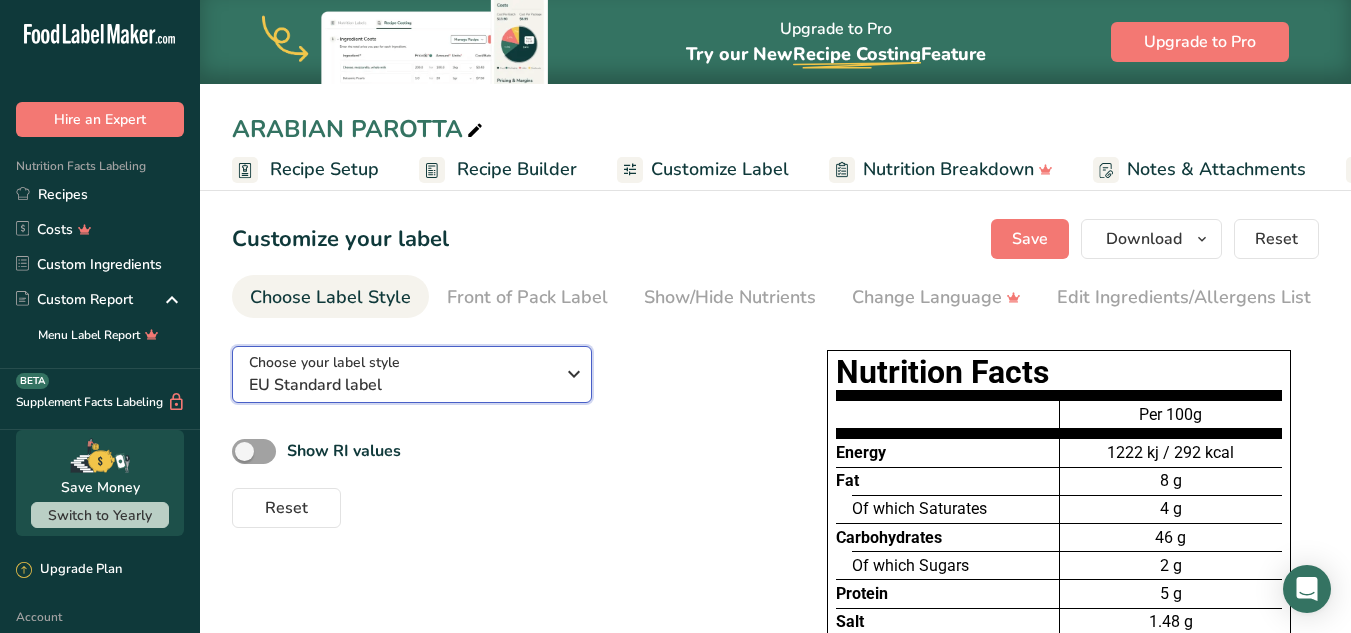 click on "EU Standard label" at bounding box center (401, 385) 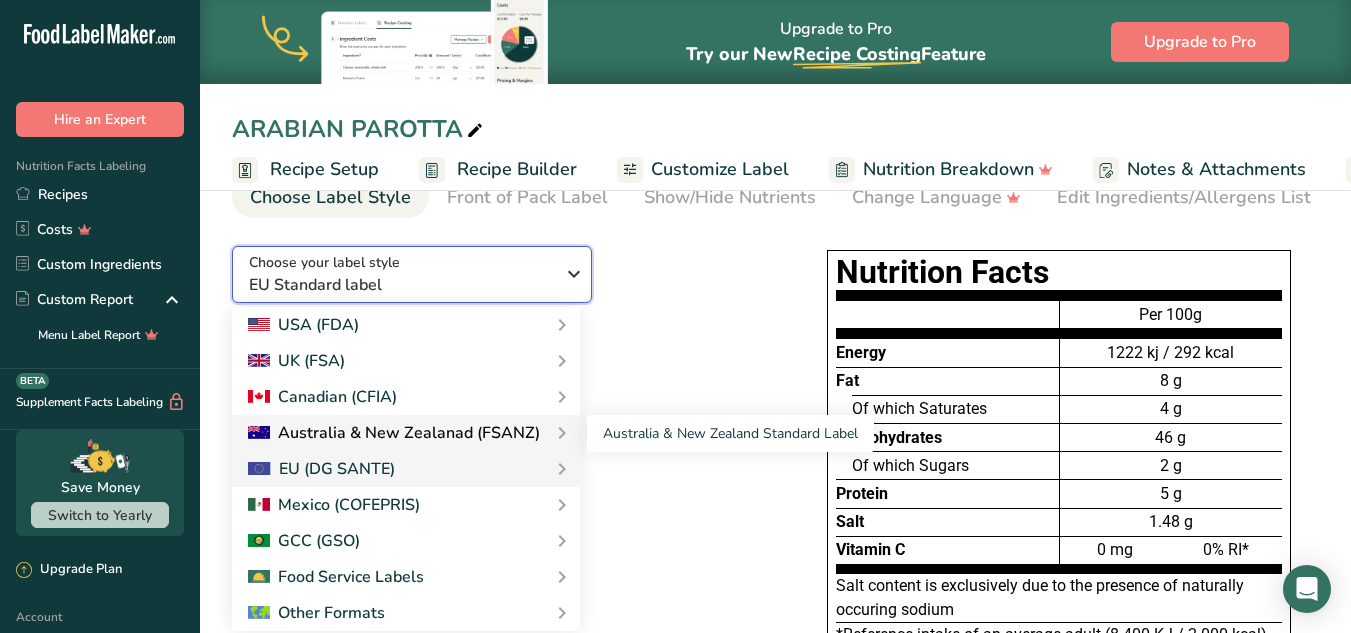 scroll, scrollTop: 200, scrollLeft: 0, axis: vertical 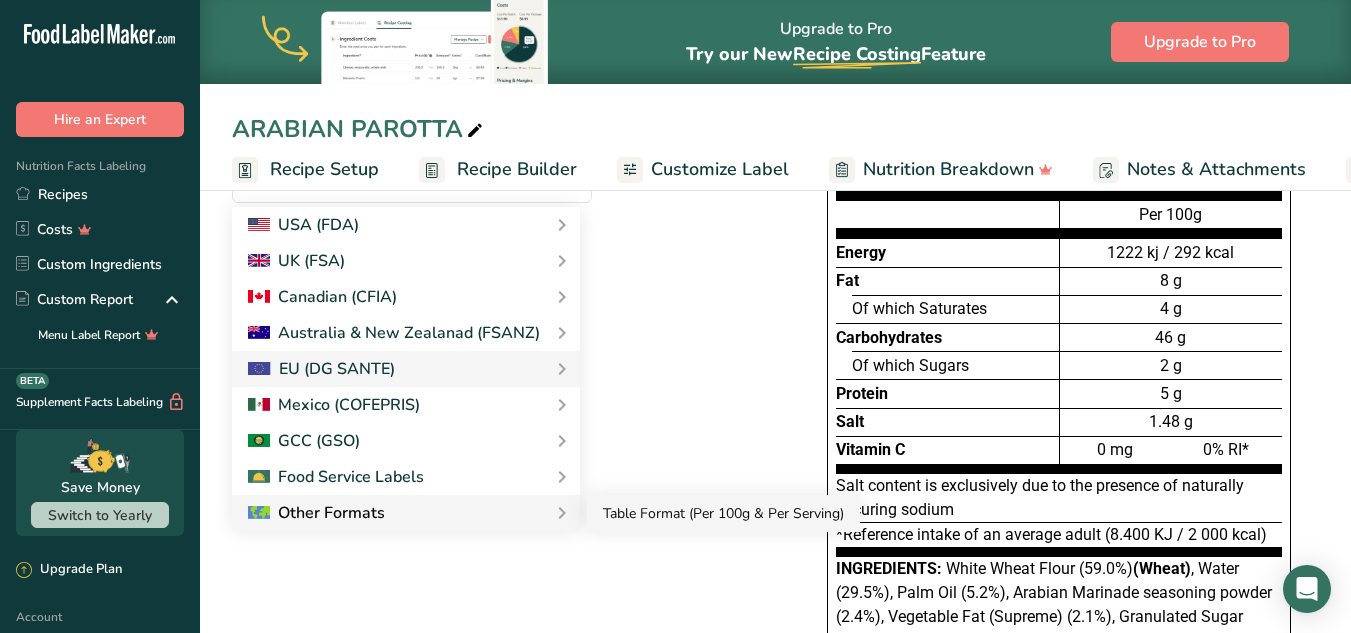 click on "Table Format (Per 100g & Per Serving)" at bounding box center [723, 513] 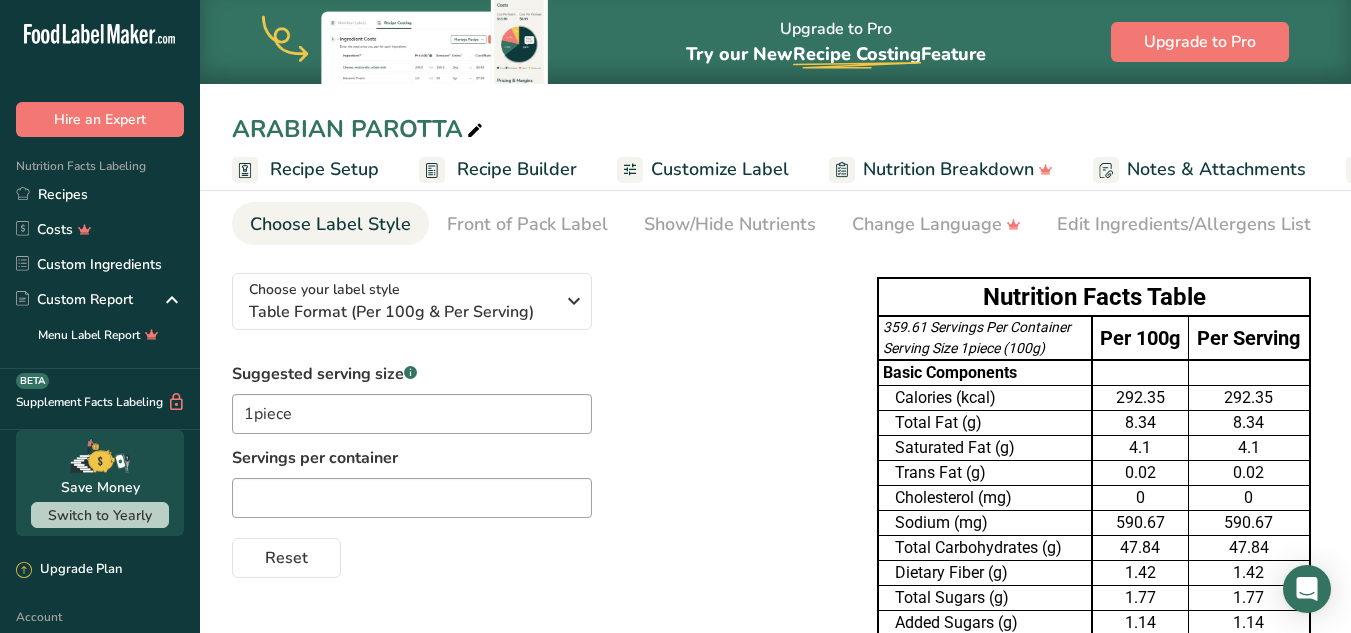 scroll, scrollTop: 0, scrollLeft: 0, axis: both 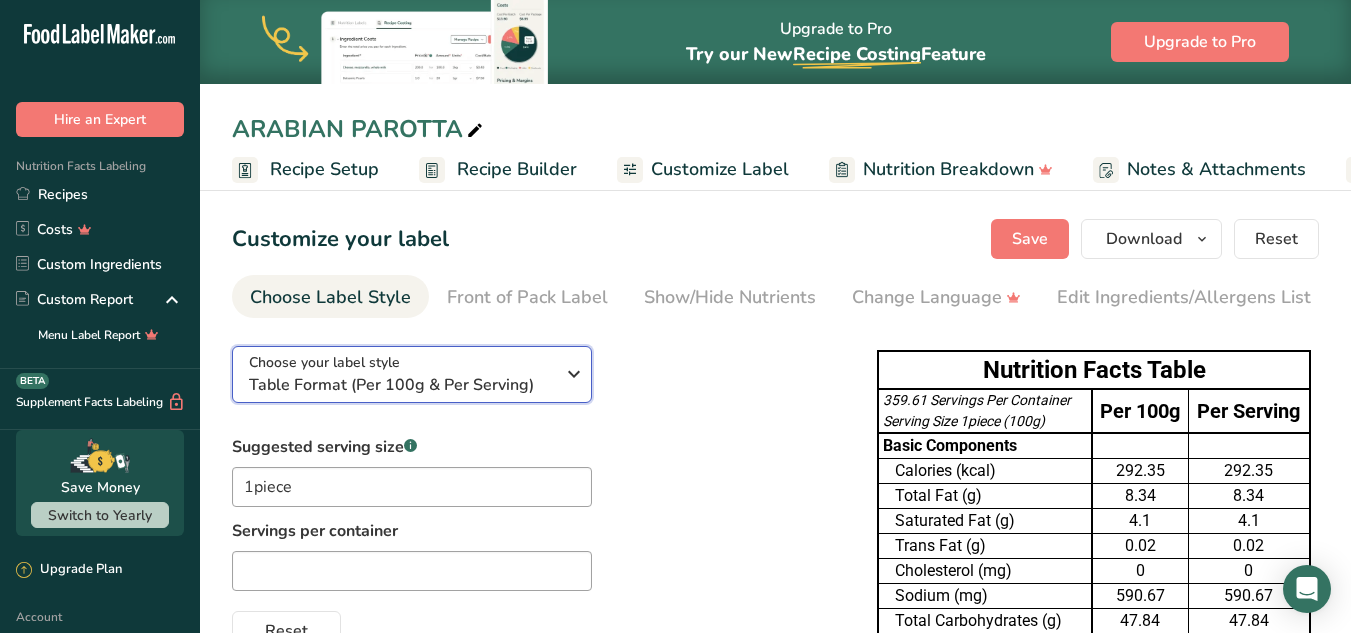 click on "Choose your label style
Table Format (Per 100g & Per Serving)" at bounding box center [401, 374] 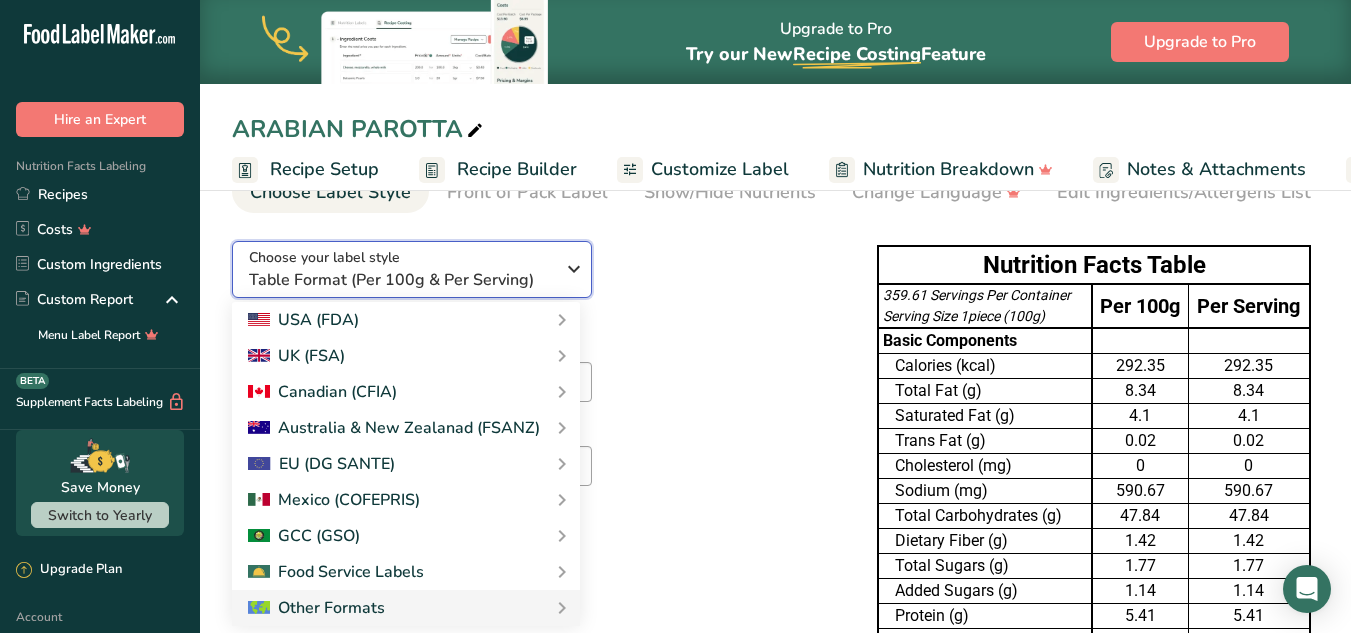 scroll, scrollTop: 205, scrollLeft: 0, axis: vertical 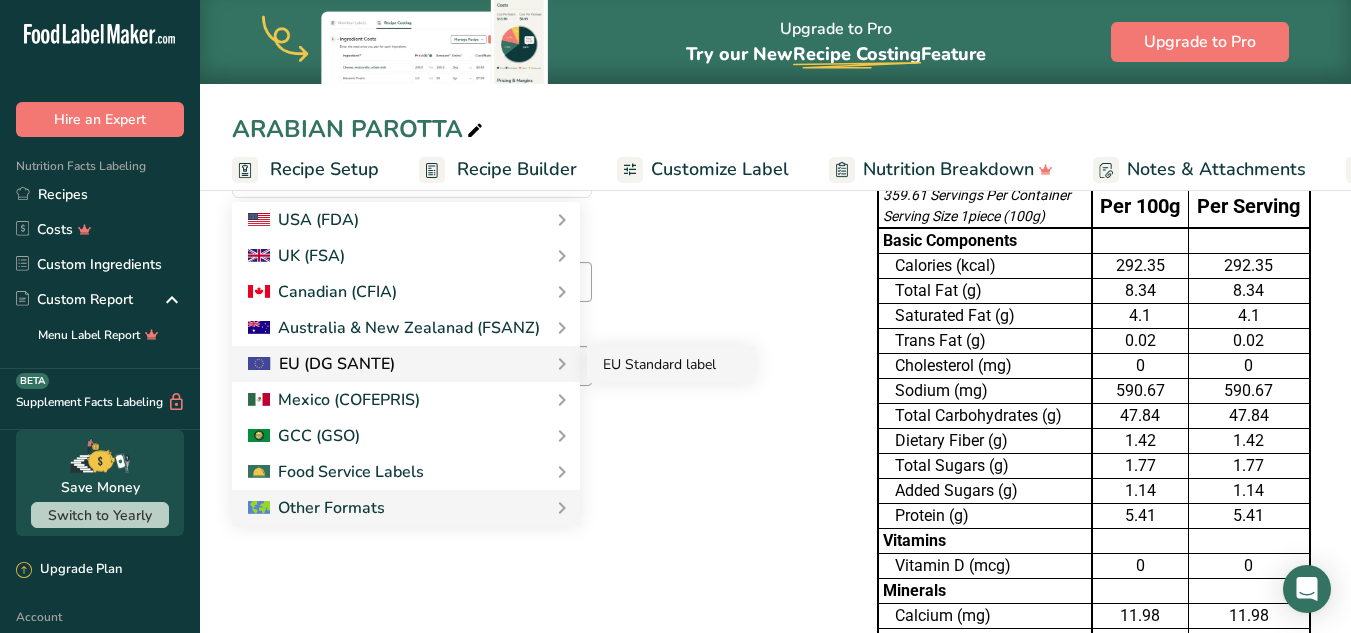 click on "EU Standard label" at bounding box center [671, 364] 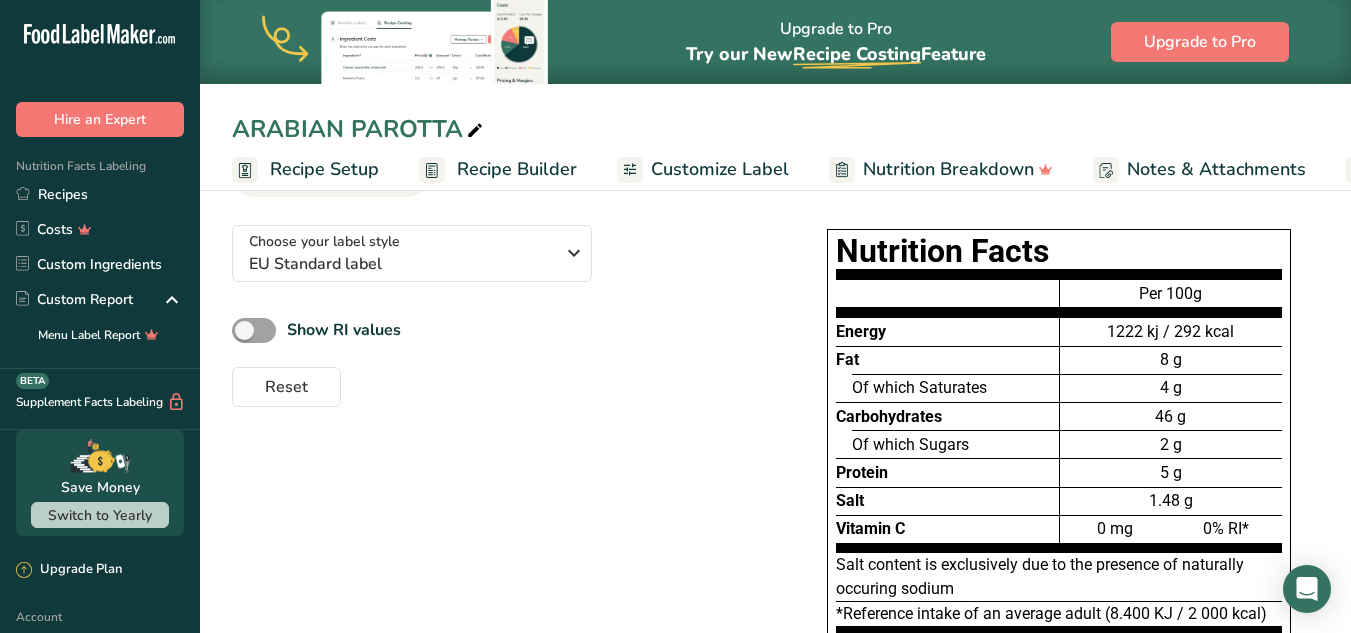 scroll, scrollTop: 0, scrollLeft: 0, axis: both 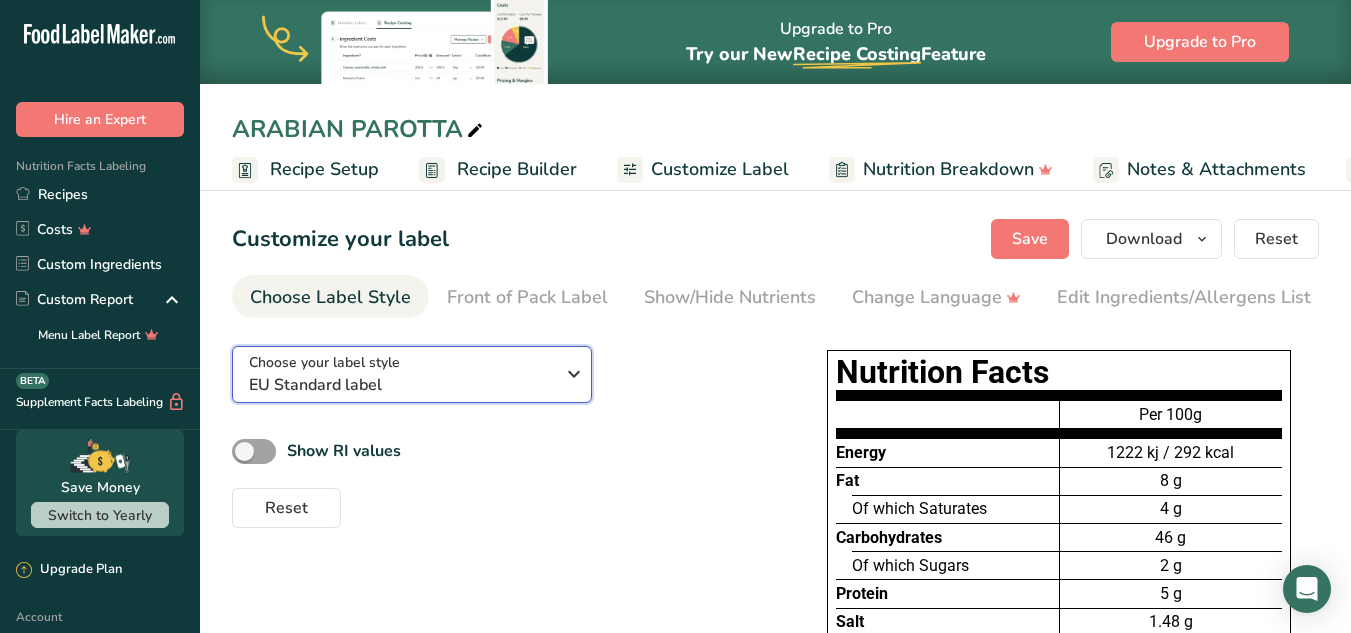 click on "Choose your label style
EU Standard label" at bounding box center (409, 374) 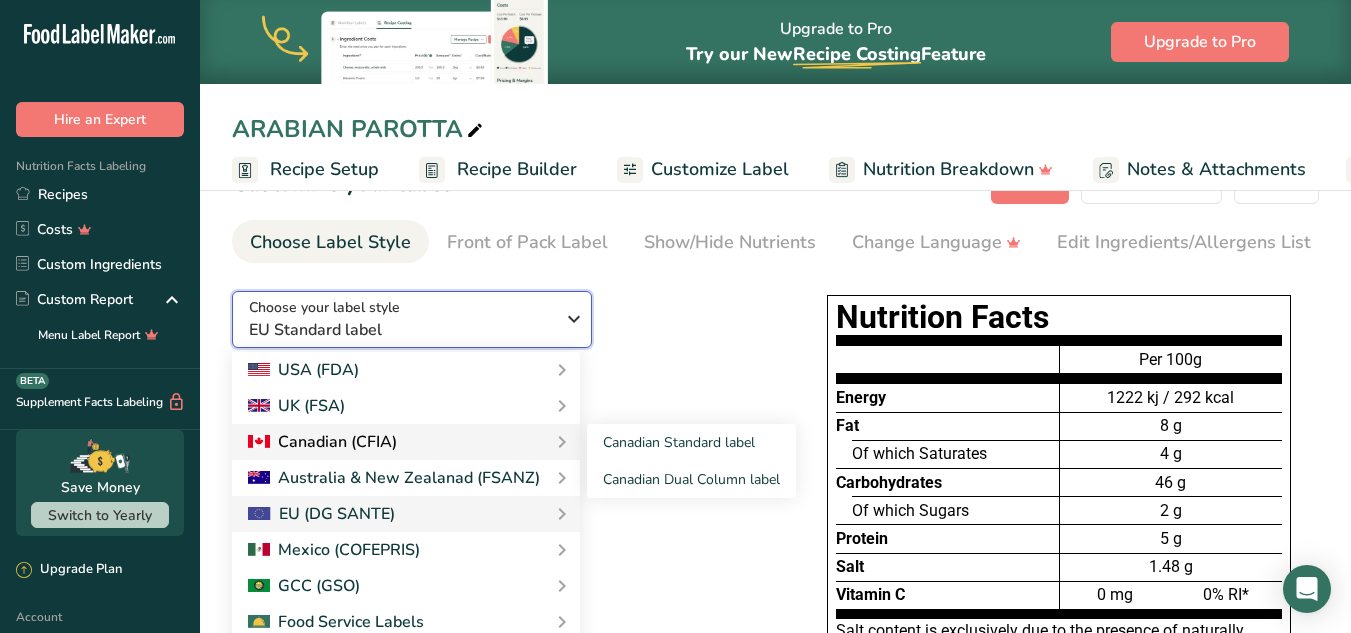 scroll, scrollTop: 100, scrollLeft: 0, axis: vertical 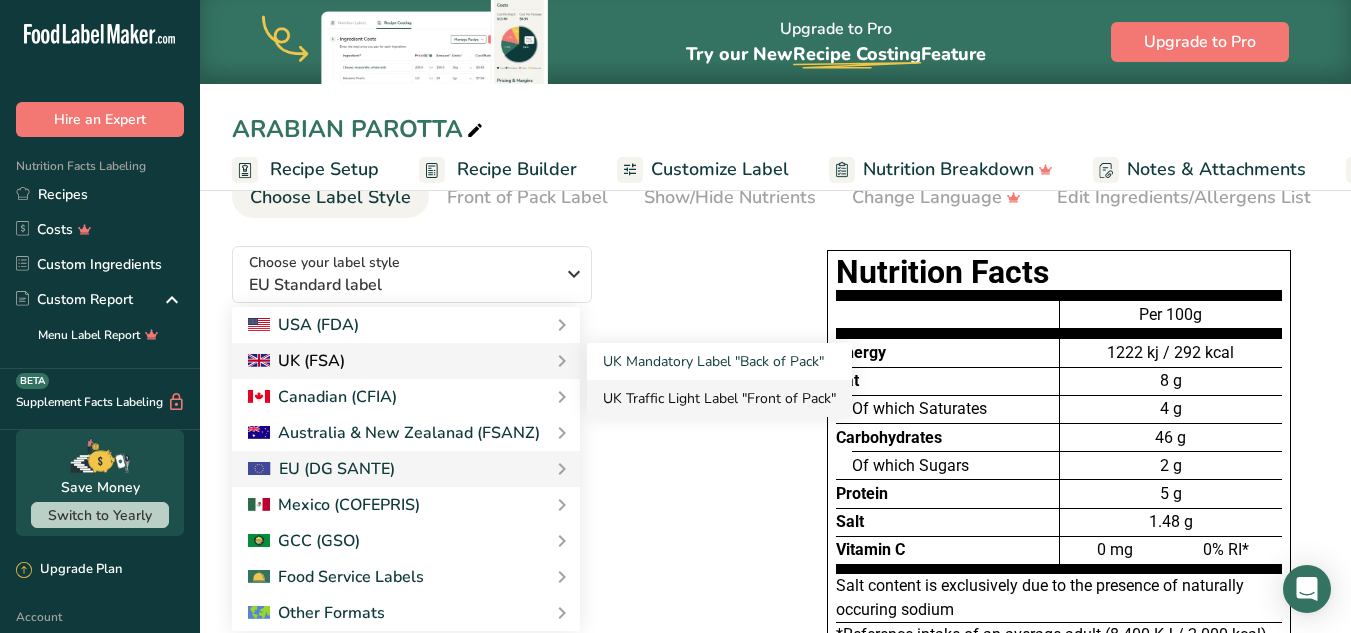 click on "UK Traffic Light Label  "Front of Pack"" at bounding box center (719, 398) 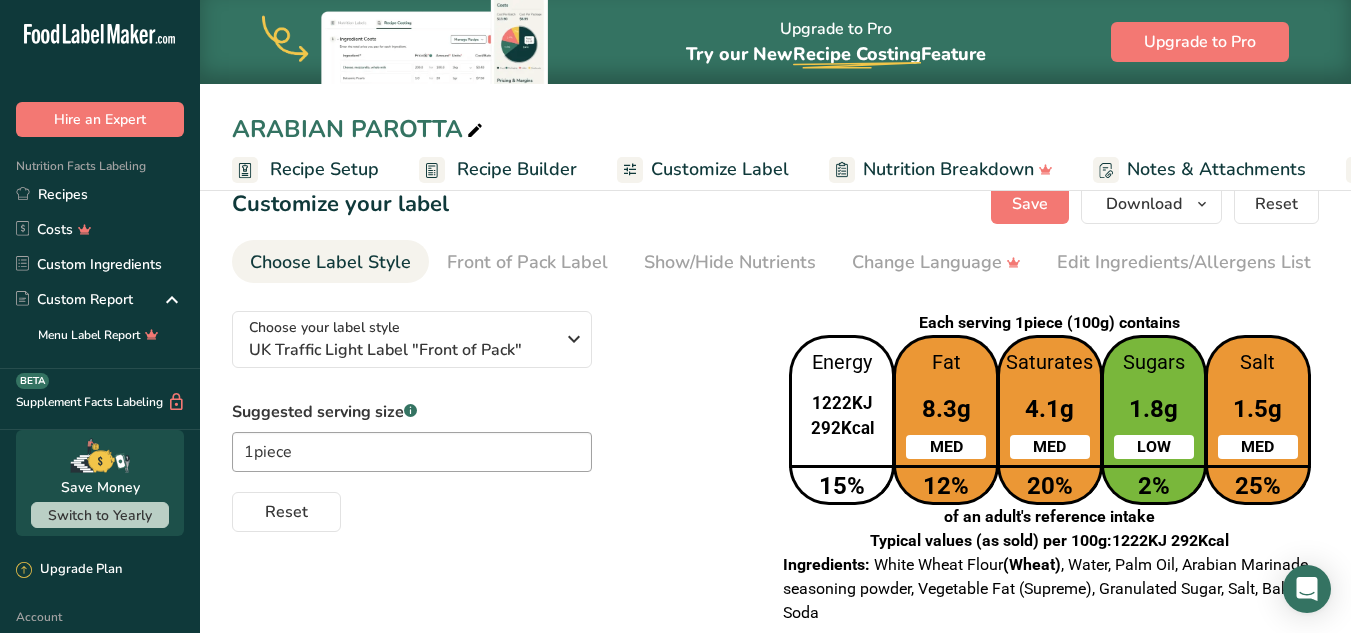 scroll, scrollTop: 0, scrollLeft: 0, axis: both 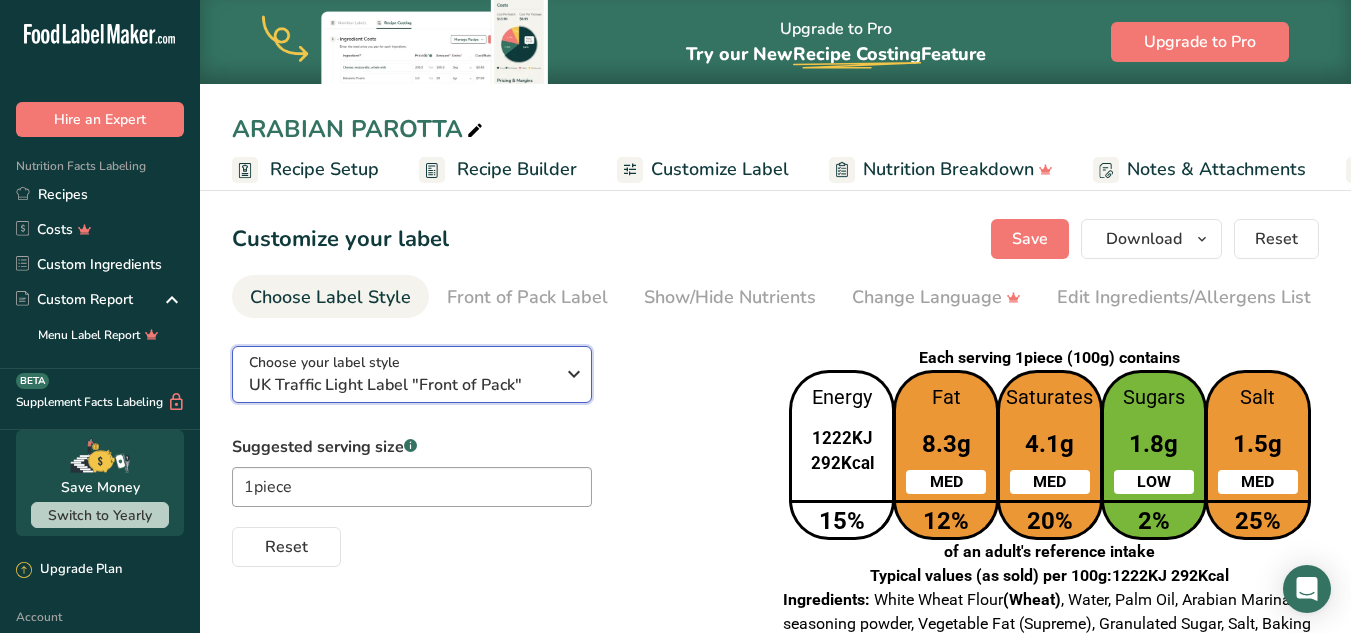 click on "Choose your label style
UK Traffic Light Label  "Front of Pack"" at bounding box center (409, 374) 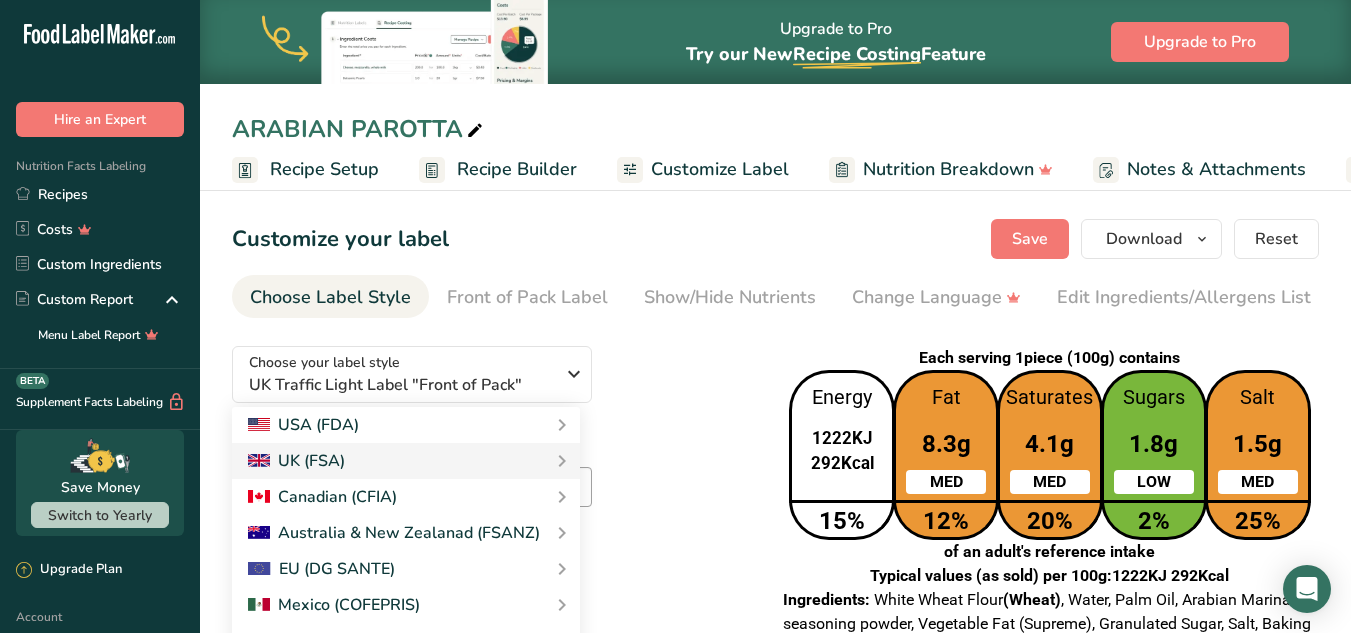 click on "Choose your label style
UK Traffic Light Label  "Front of Pack"
USA (FDA)
Standard FDA label
Tabular FDA label
Linear FDA label
Simplified FDA label
Dual Column FDA label (Per Serving/Per Container)
Dual Column FDA label (As Sold/As Prepared)
Aggregate Standard FDA label
Standard FDA label with Micronutrients listed side-by-side
UK (FSA)
UK Mandatory Label "Back of Pack"
UK Traffic Light Label  "Front of Pack"
Canadian (CFIA)
Canadian Standard label
Canadian Dual Column label" at bounding box center [489, 448] 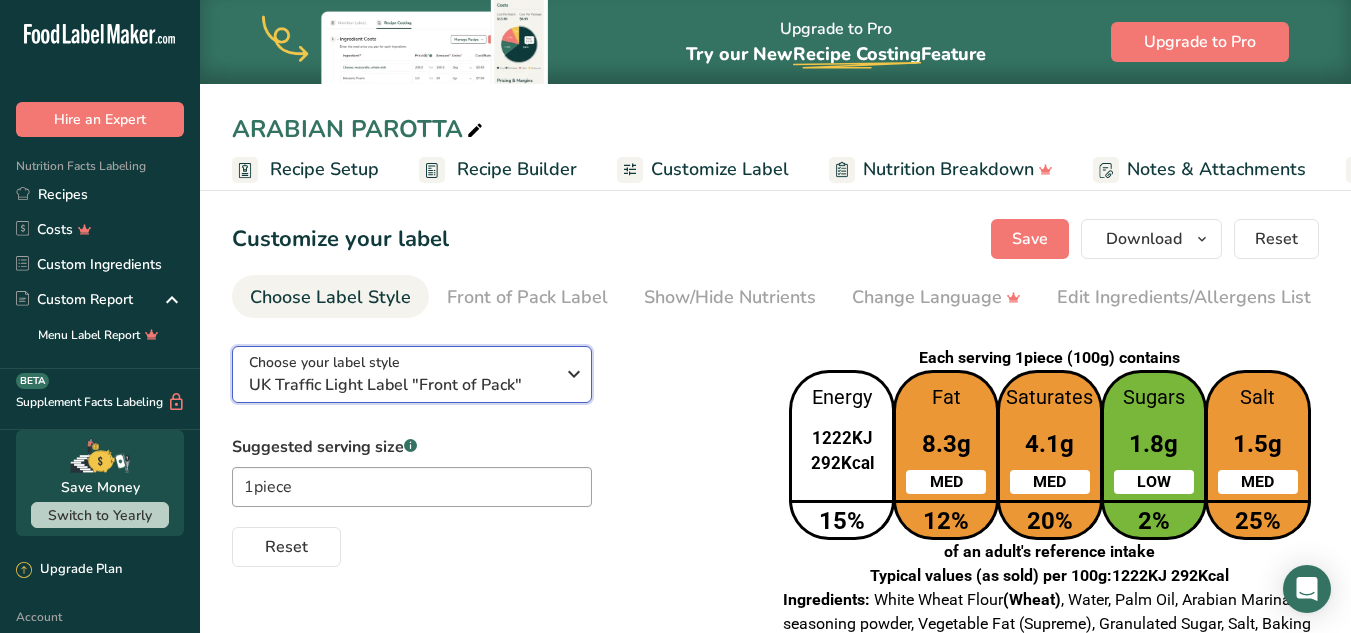 click on "UK Traffic Light Label  "Front of Pack"" at bounding box center (401, 385) 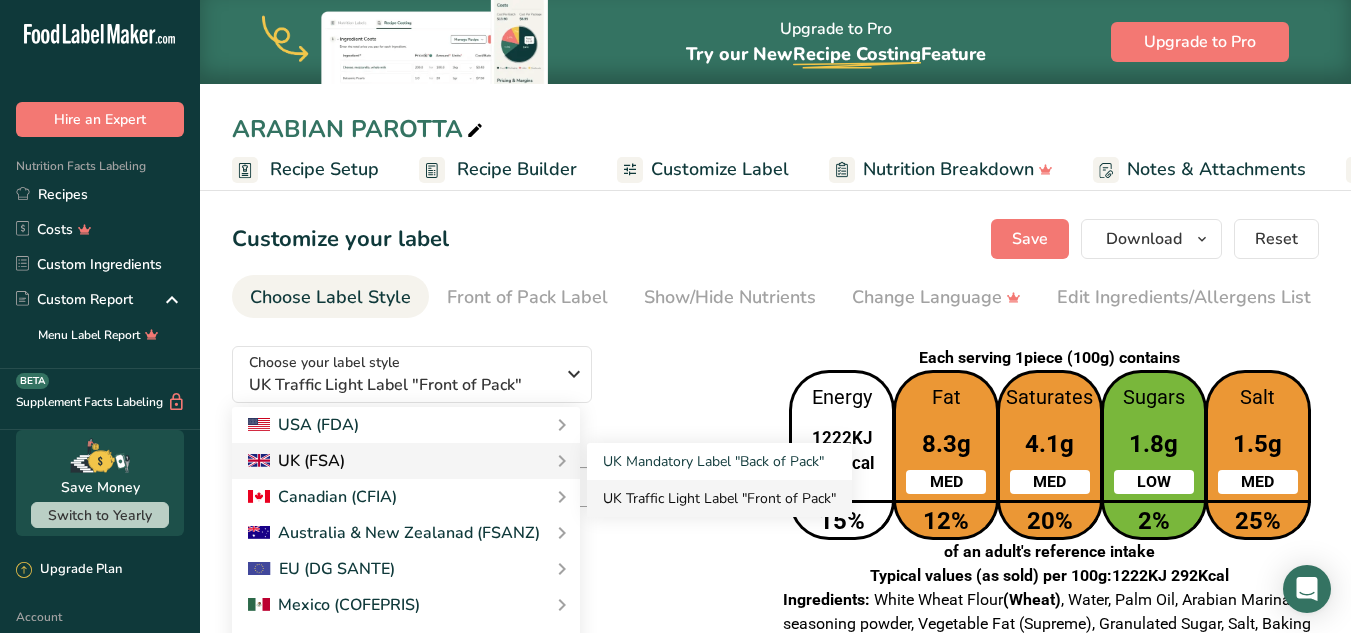 click on "UK Traffic Light Label  "Front of Pack"" at bounding box center [719, 498] 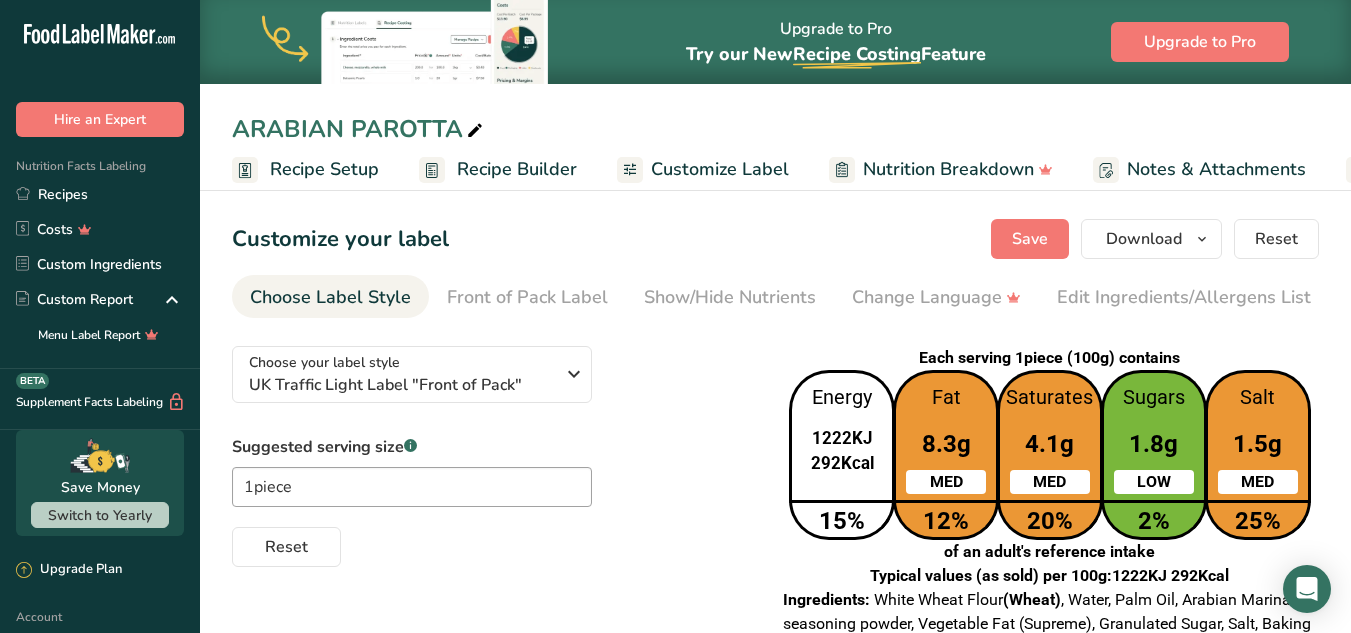 scroll, scrollTop: 80, scrollLeft: 0, axis: vertical 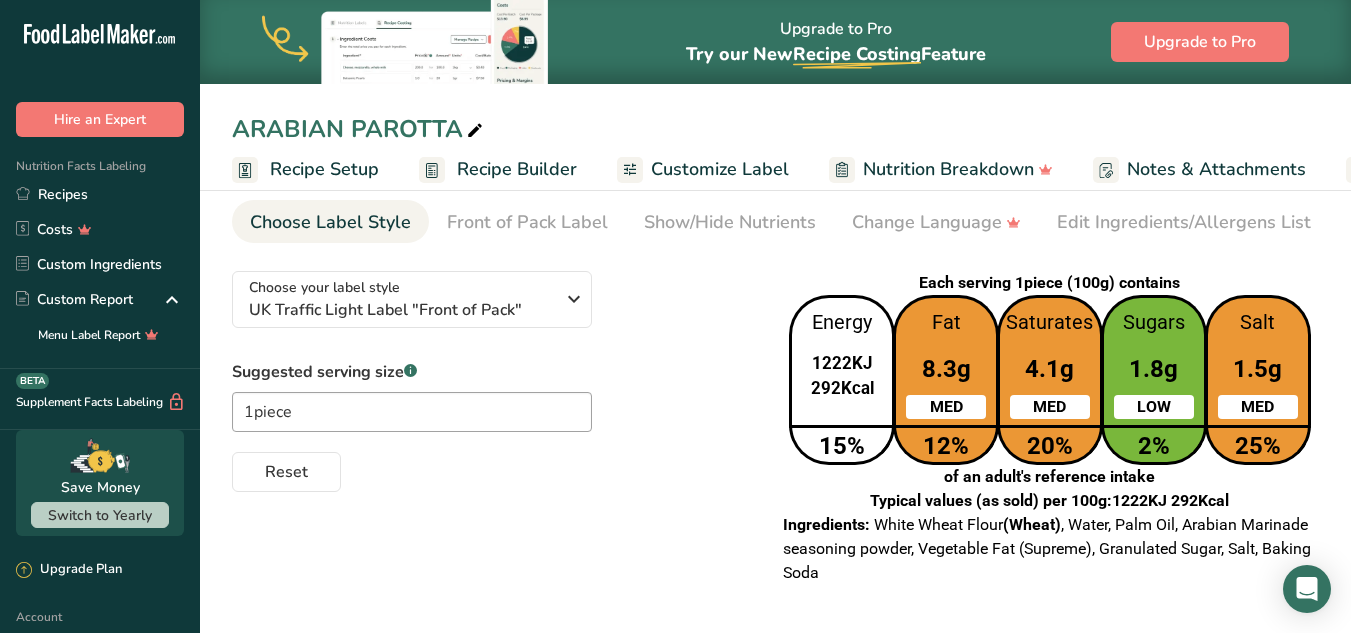 drag, startPoint x: 948, startPoint y: 475, endPoint x: 1271, endPoint y: 496, distance: 323.68195 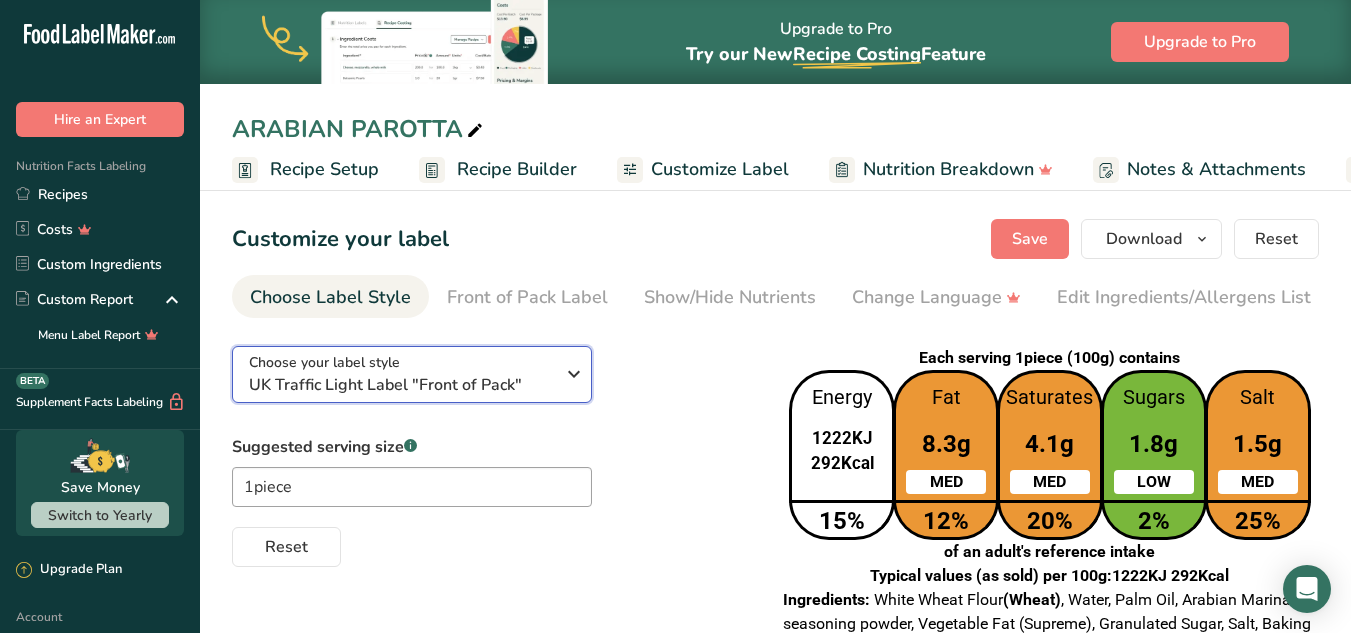 click on "Choose your label style
UK Traffic Light Label  "Front of Pack"" at bounding box center (401, 374) 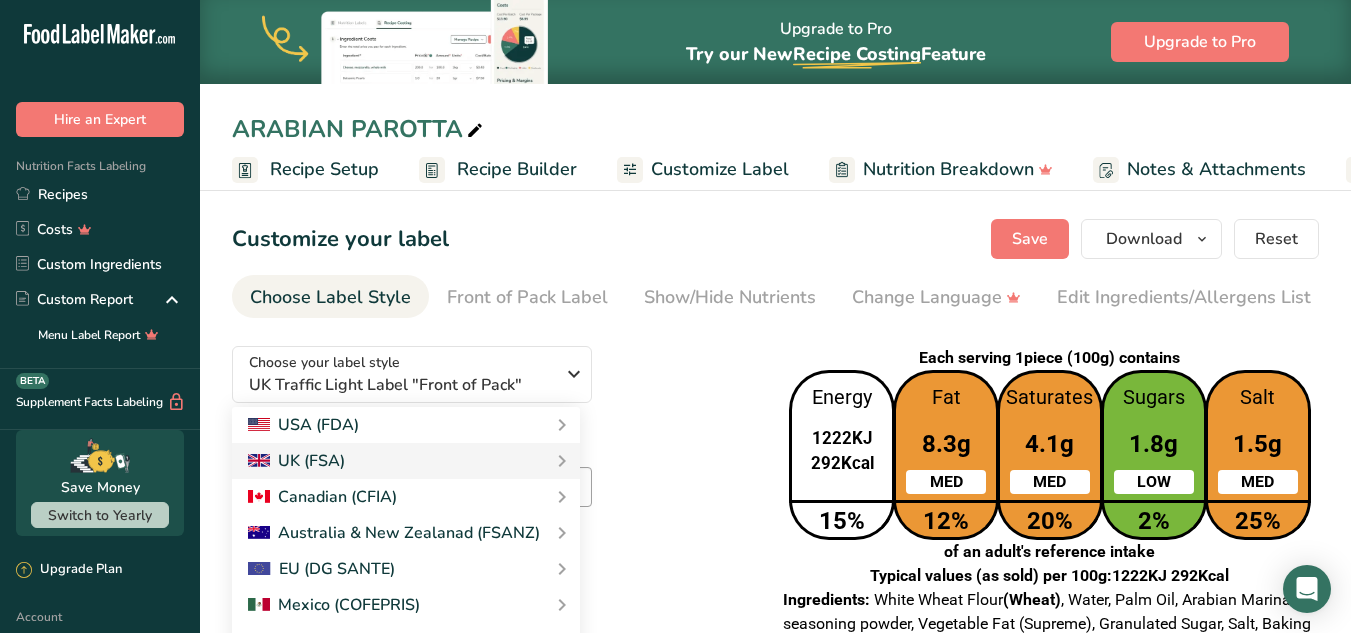 click on "Choose your label style
UK Traffic Light Label  "Front of Pack"
USA (FDA)
Standard FDA label
Tabular FDA label
Linear FDA label
Simplified FDA label
Dual Column FDA label (Per Serving/Per Container)
Dual Column FDA label (As Sold/As Prepared)
Aggregate Standard FDA label
Standard FDA label with Micronutrients listed side-by-side
UK (FSA)
UK Mandatory Label "Back of Pack"
UK Traffic Light Label  "Front of Pack"
Canadian (CFIA)
Canadian Standard label
Canadian Dual Column label" at bounding box center [489, 448] 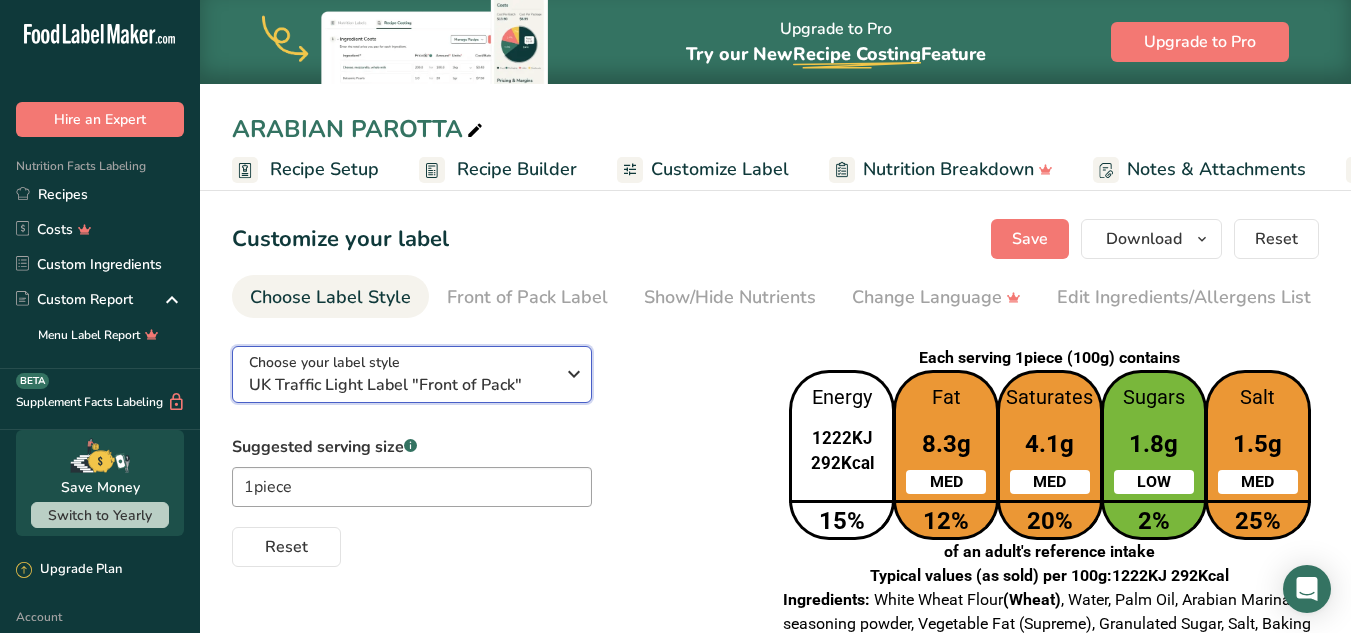 click on "Choose your label style
UK Traffic Light Label  "Front of Pack"" at bounding box center [401, 374] 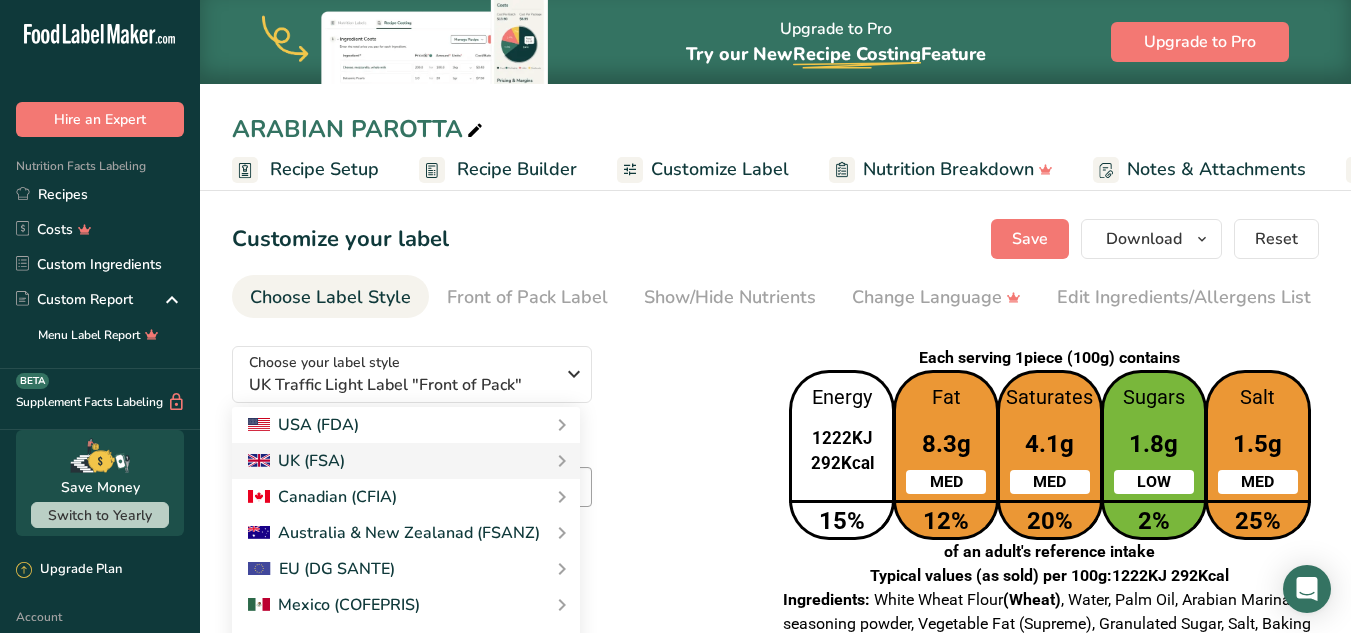click on "Choose your label style
UK Traffic Light Label  "Front of Pack"
USA (FDA)
Standard FDA label
Tabular FDA label
Linear FDA label
Simplified FDA label
Dual Column FDA label (Per Serving/Per Container)
Dual Column FDA label (As Sold/As Prepared)
Aggregate Standard FDA label
Standard FDA label with Micronutrients listed side-by-side
UK (FSA)
UK Mandatory Label "Back of Pack"
UK Traffic Light Label  "Front of Pack"
Canadian (CFIA)
Canadian Standard label
Canadian Dual Column label" at bounding box center [489, 448] 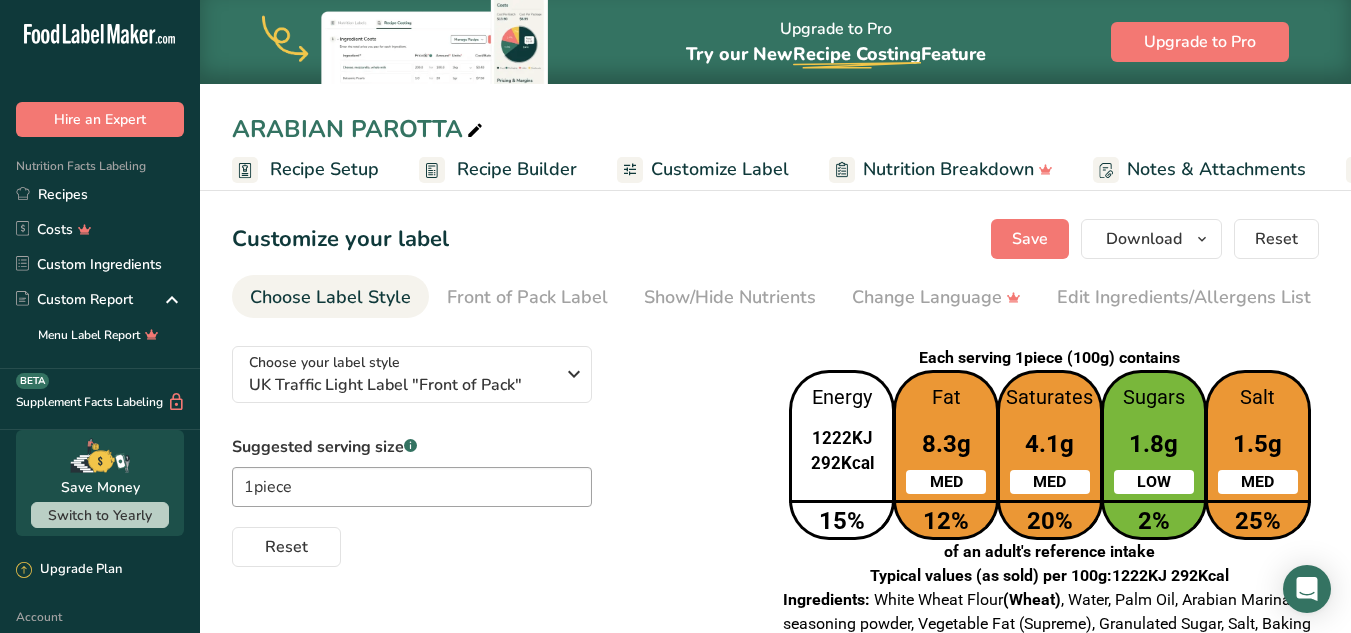 drag, startPoint x: 959, startPoint y: 446, endPoint x: 900, endPoint y: 446, distance: 59 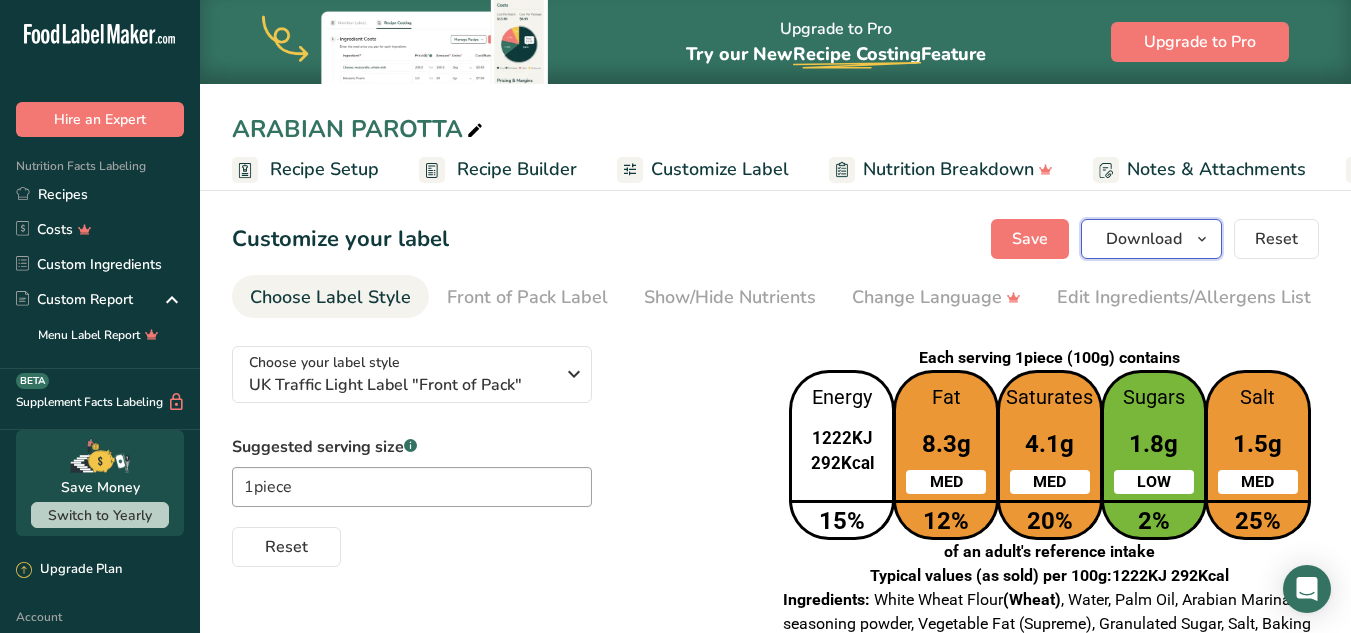 click on "Download" at bounding box center [1144, 239] 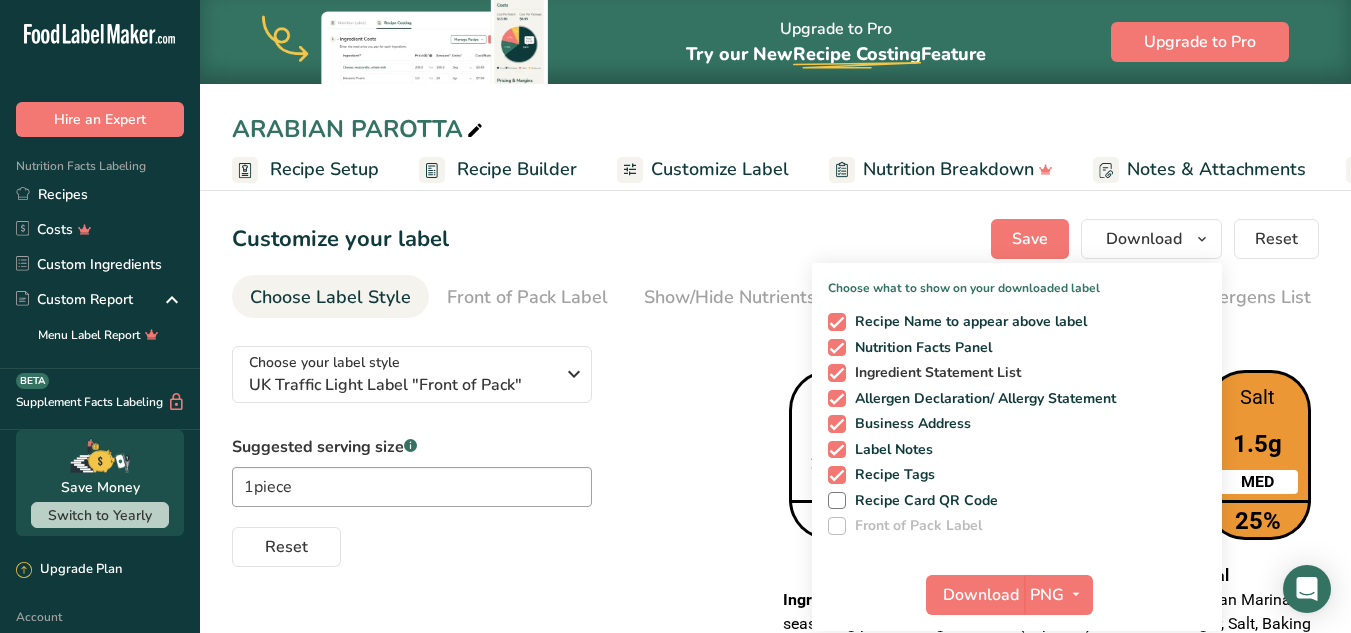 click at bounding box center [837, 373] 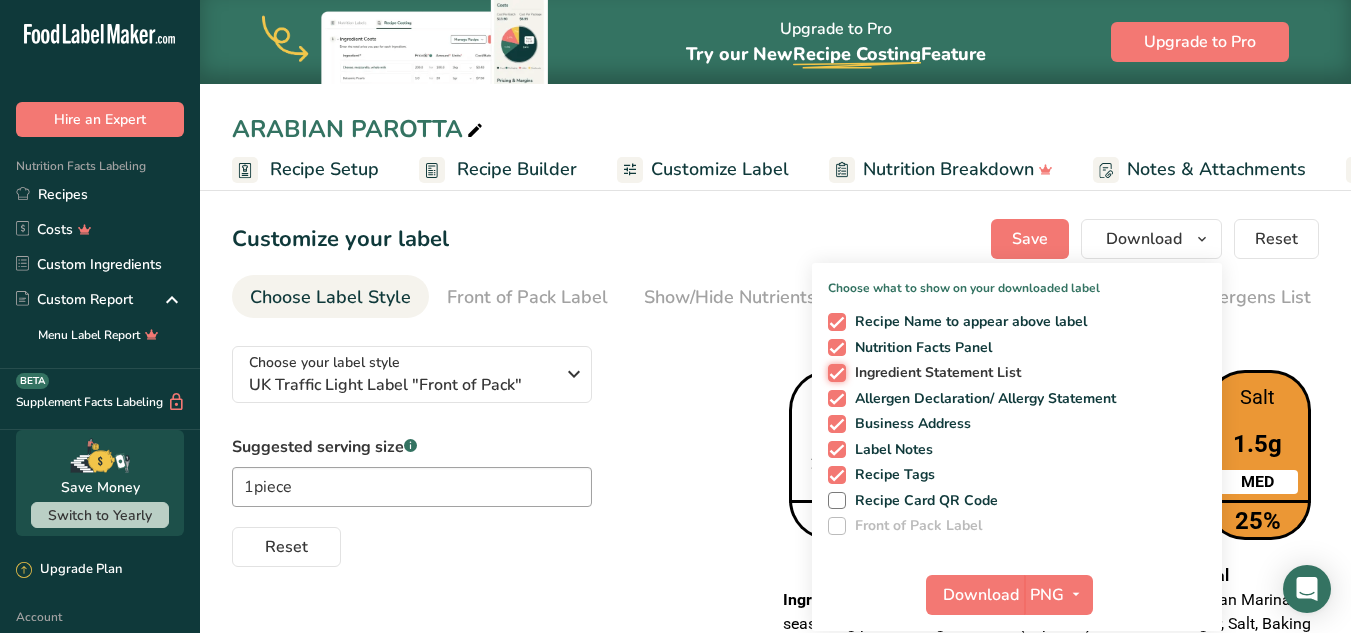 click on "Ingredient Statement List" at bounding box center (834, 372) 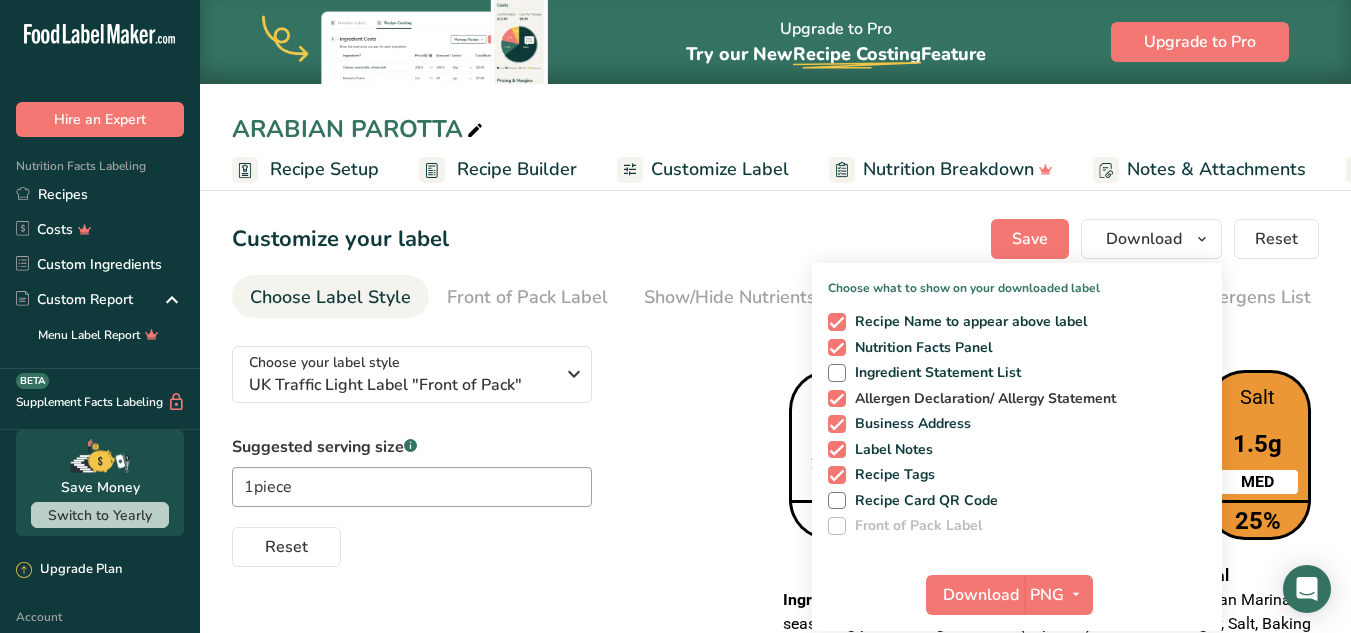 click at bounding box center [837, 399] 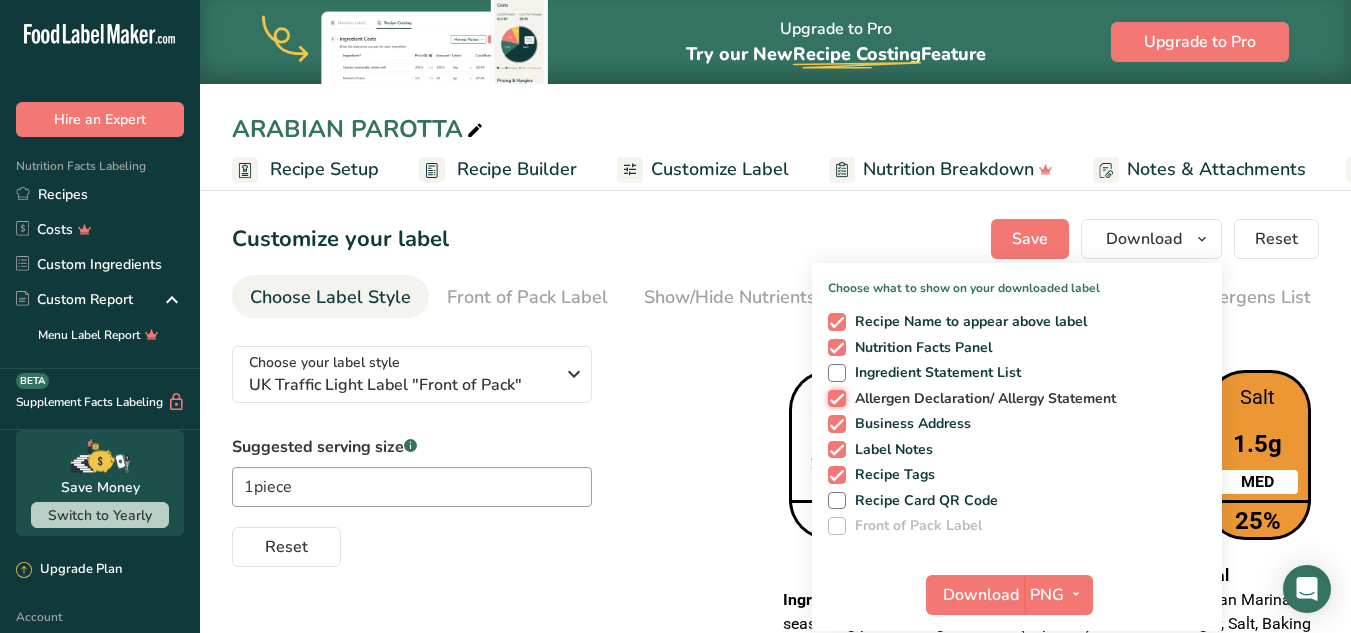 click on "Allergen Declaration/ Allergy Statement" at bounding box center [834, 398] 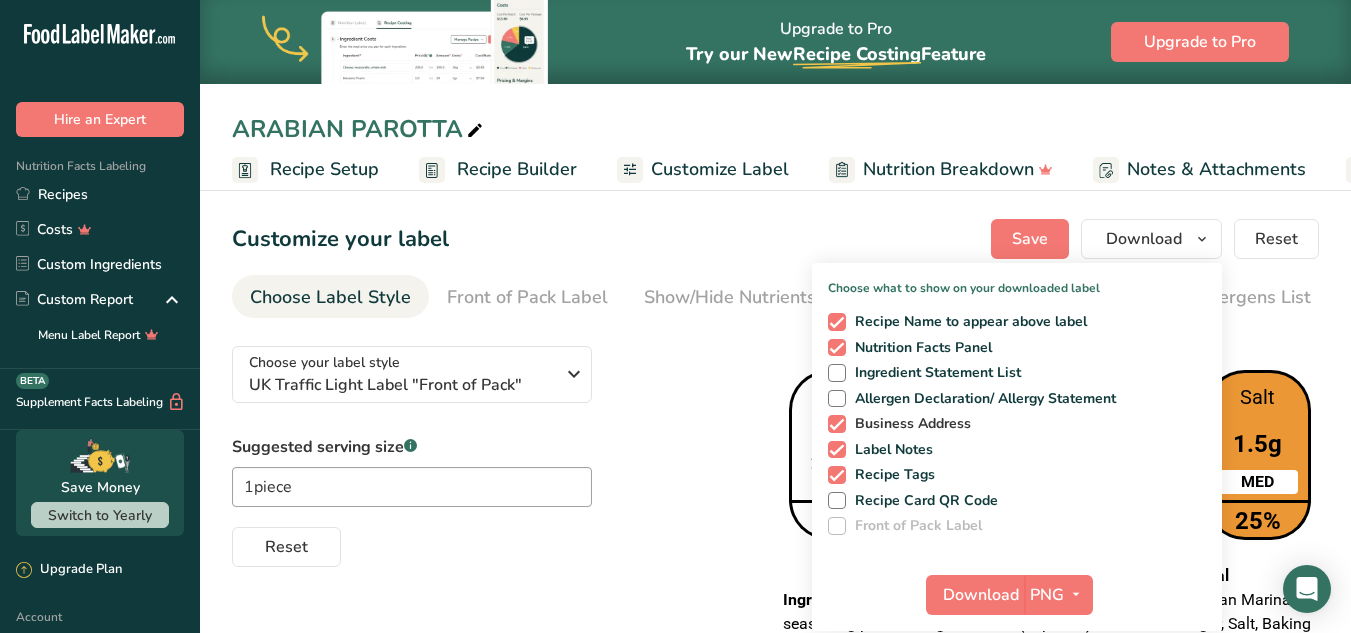 click at bounding box center [837, 424] 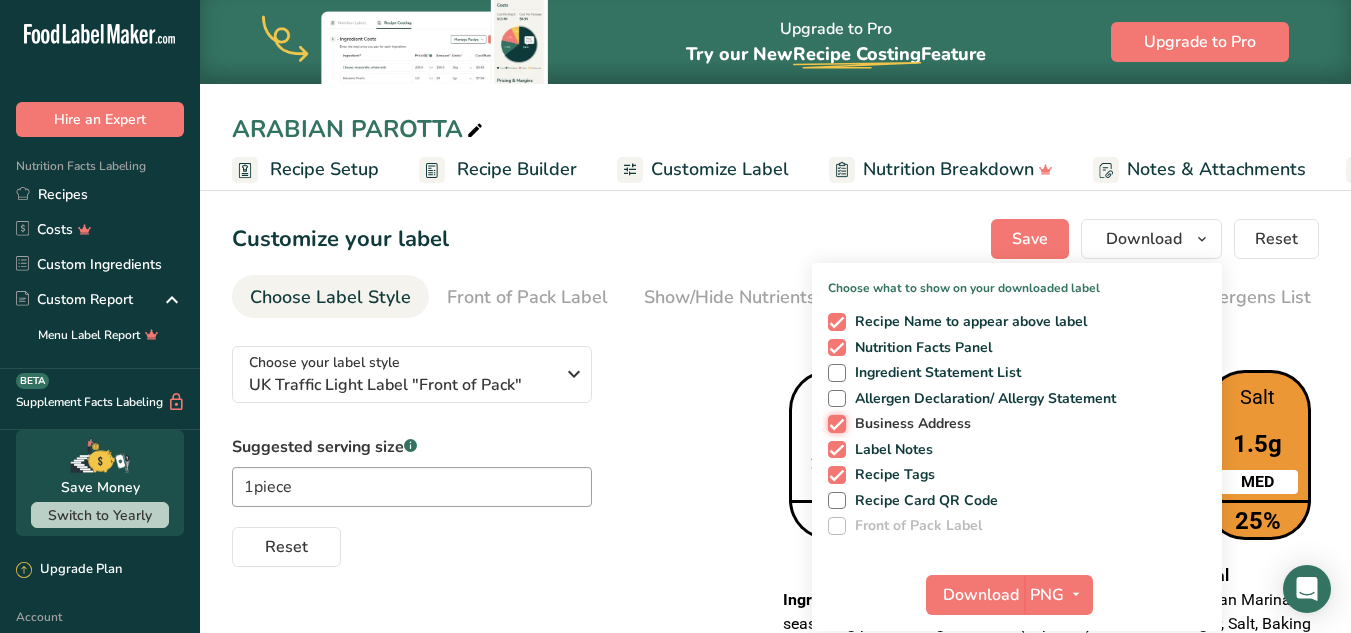 click on "Business Address" at bounding box center (834, 423) 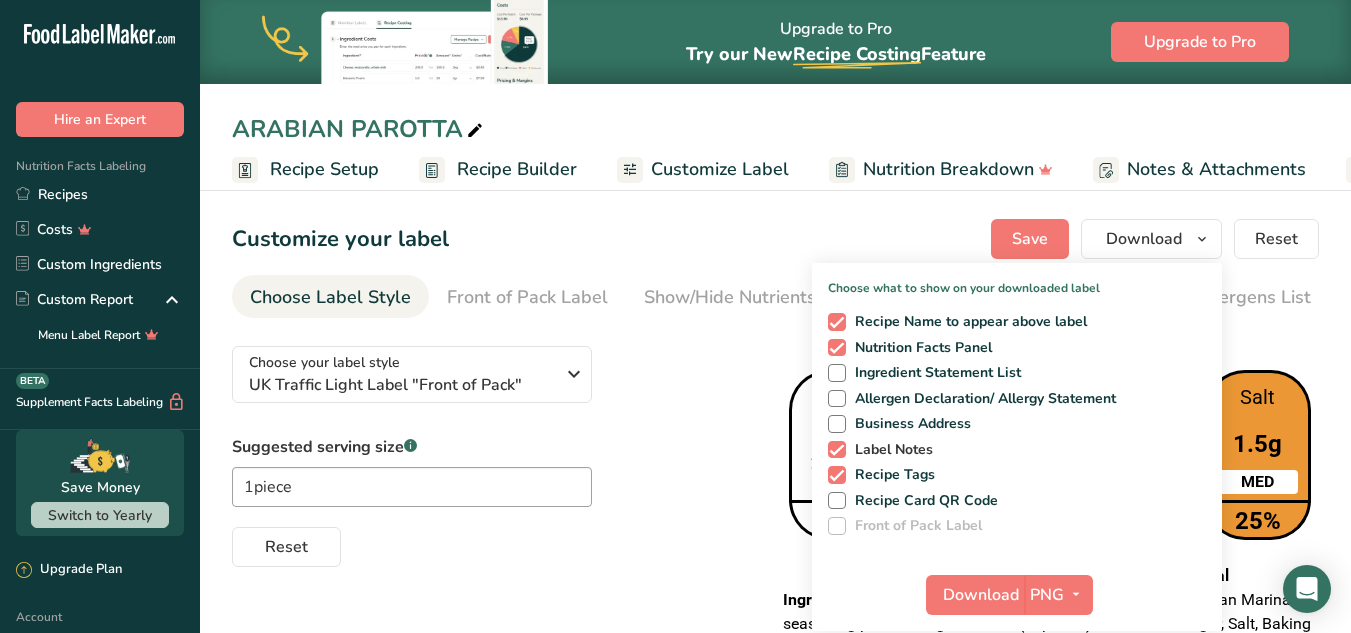 click at bounding box center [837, 450] 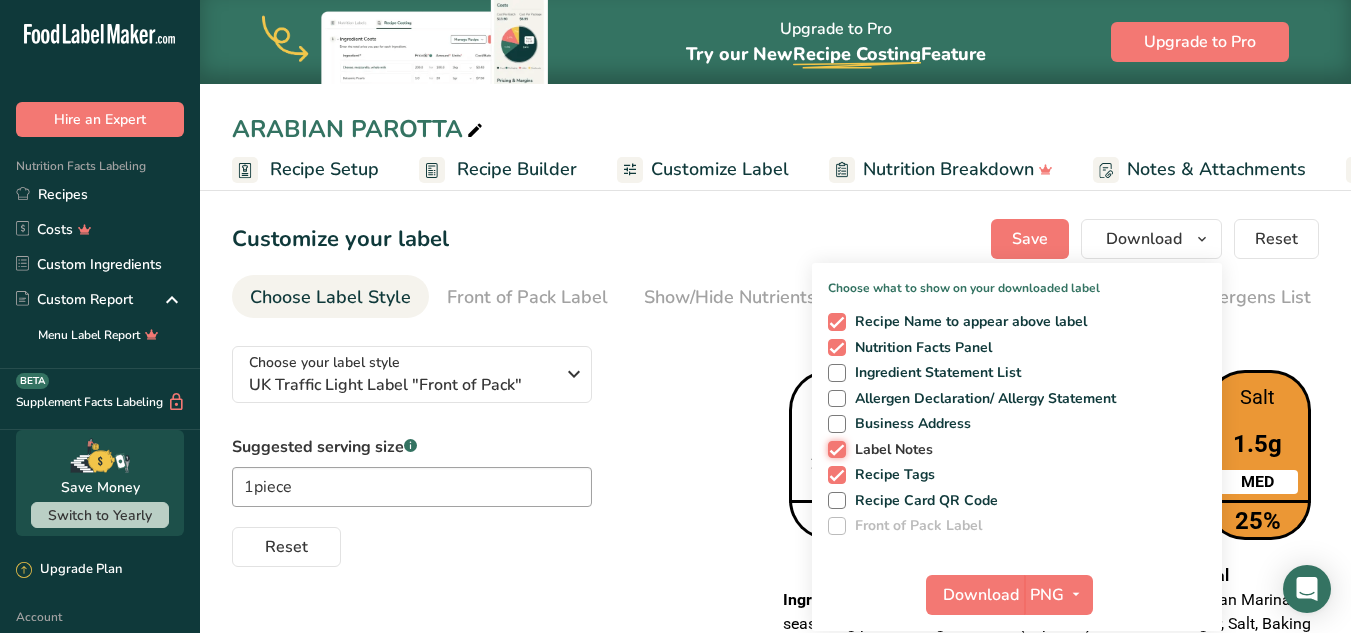 click on "Label Notes" at bounding box center [834, 449] 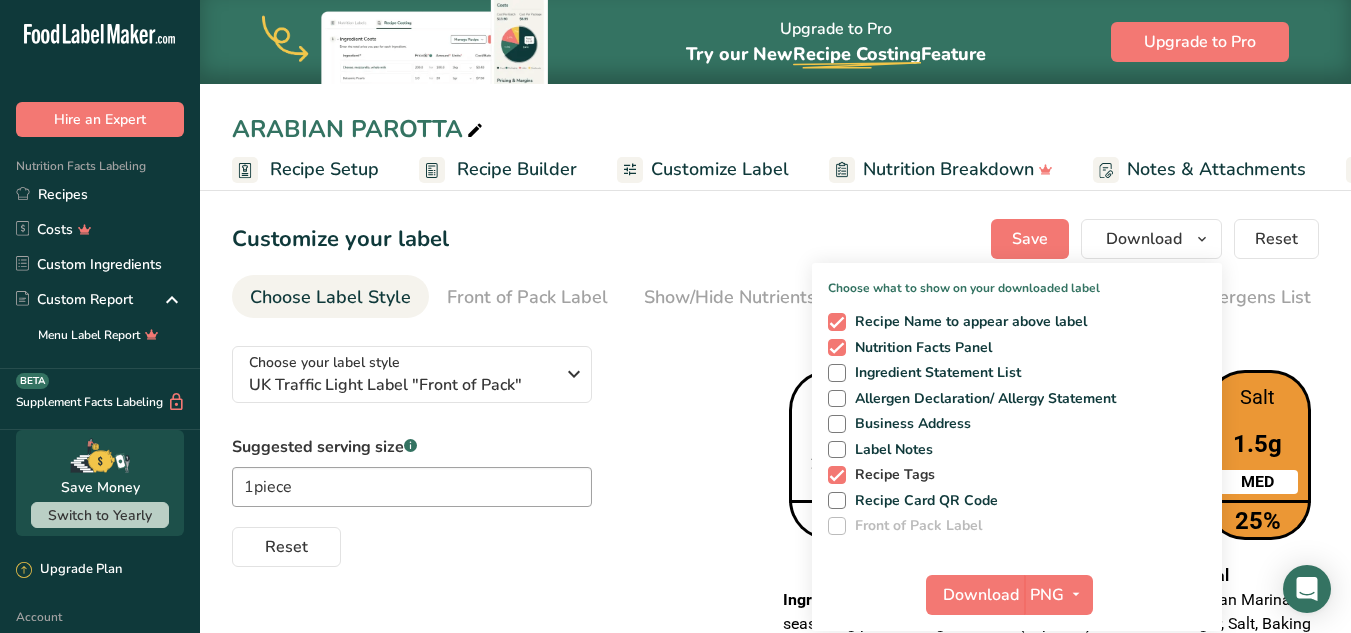 click at bounding box center [837, 475] 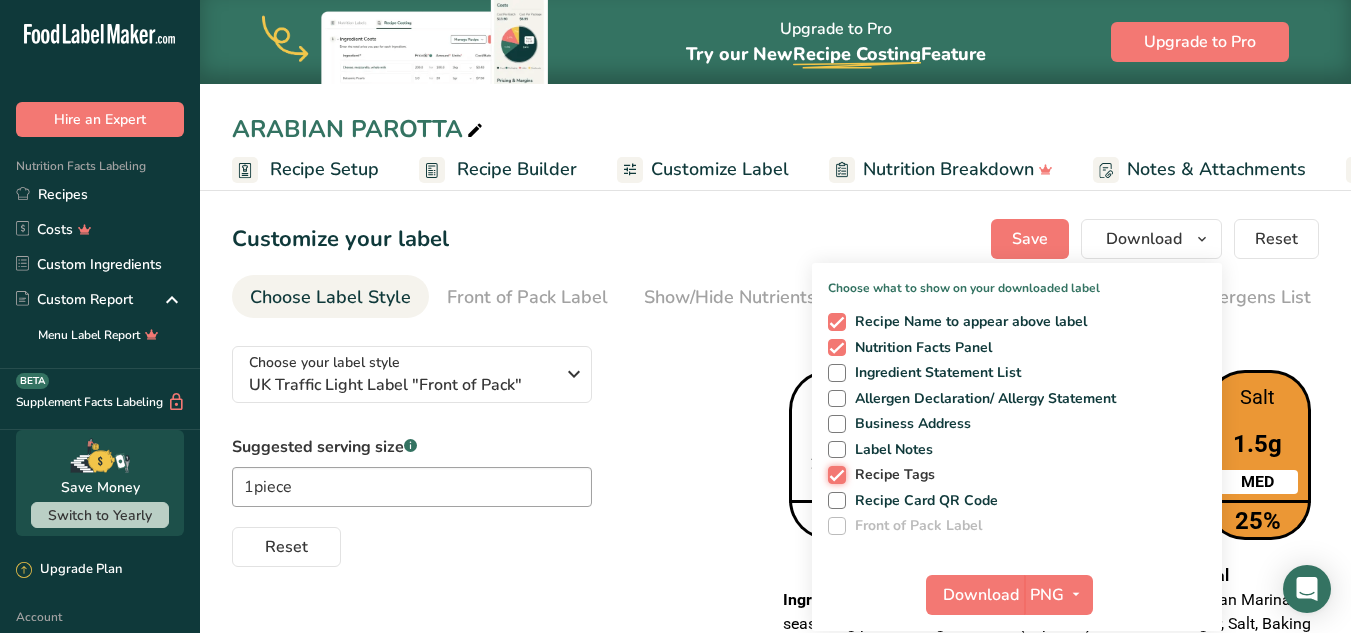 click on "Recipe Tags" at bounding box center (834, 474) 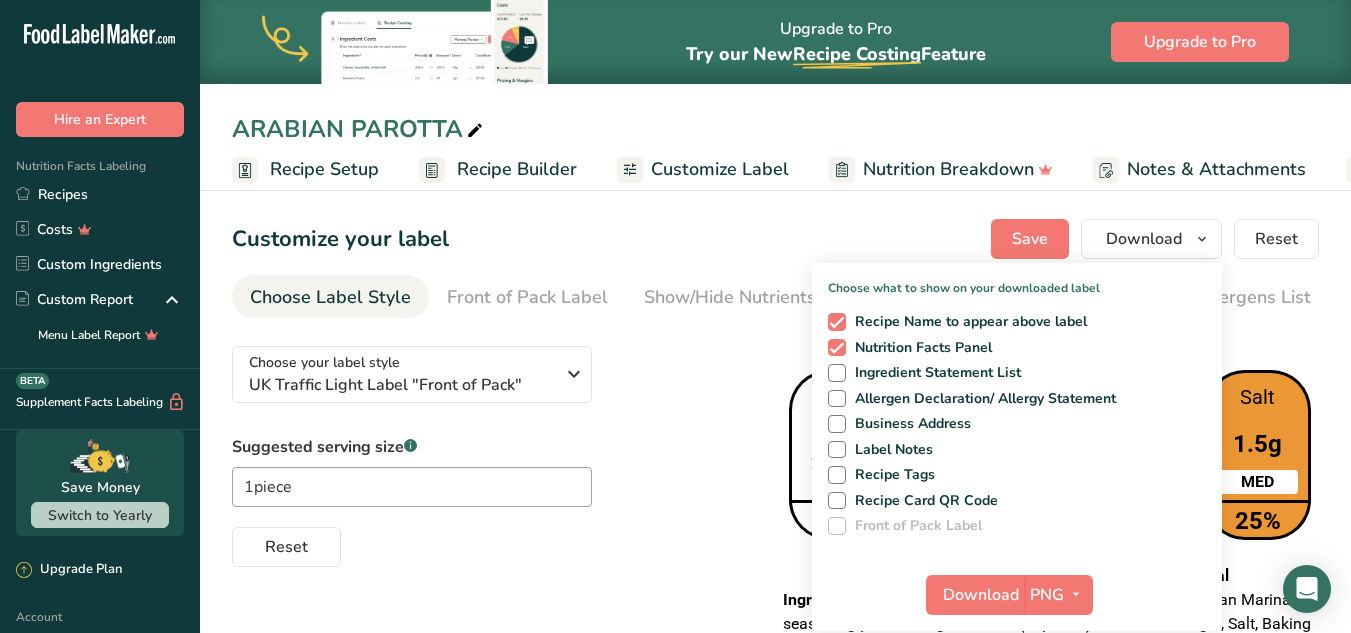 click on "Suggested serving size
.a-a{fill:#347362;}.b-a{fill:#fff;}           1piece
Reset" at bounding box center (489, 501) 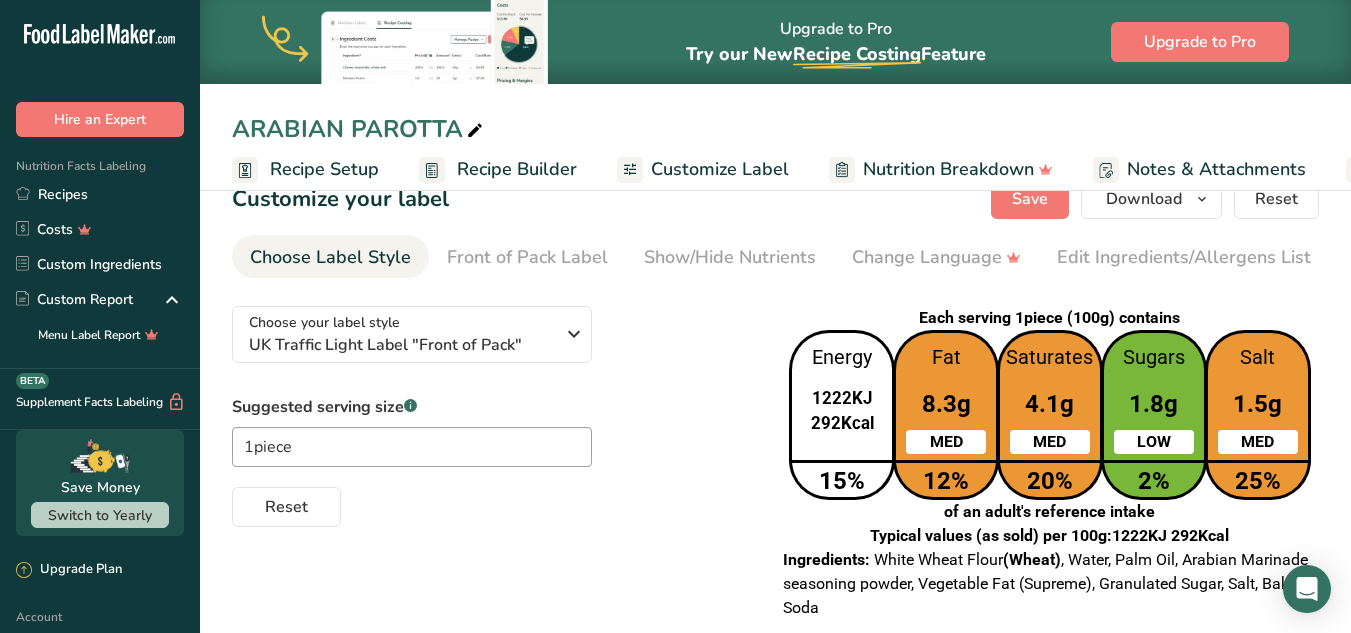 scroll, scrollTop: 0, scrollLeft: 0, axis: both 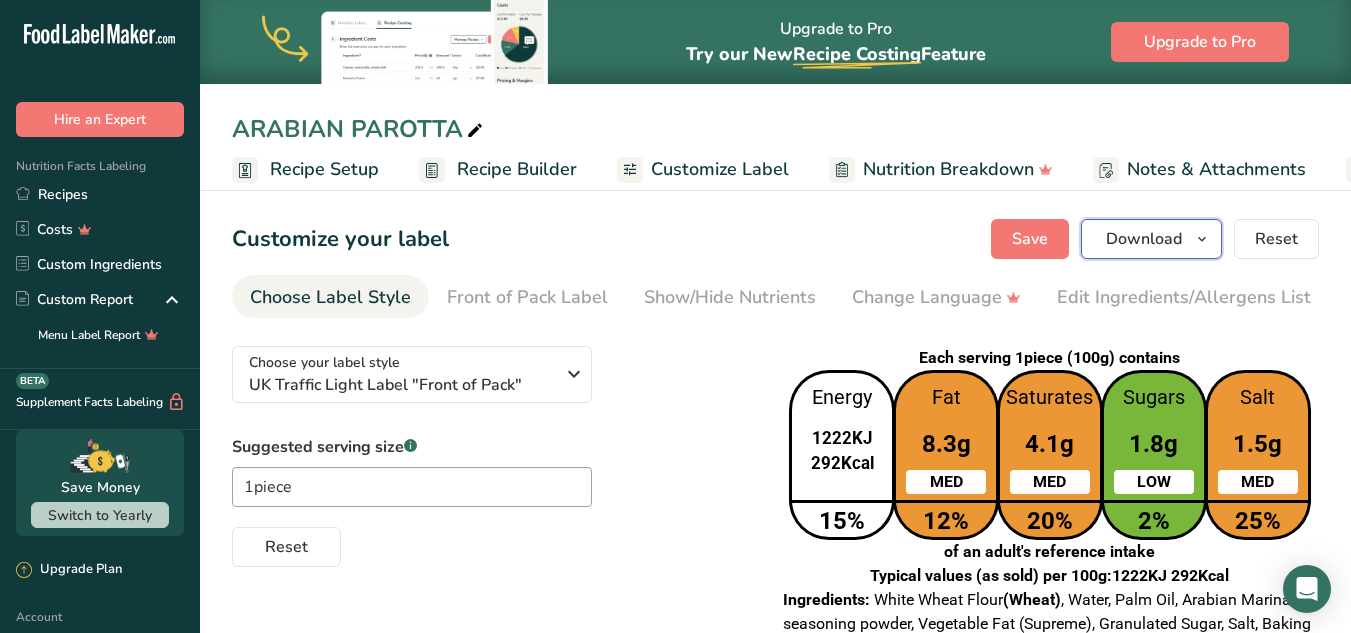 click on "Download" at bounding box center [1144, 239] 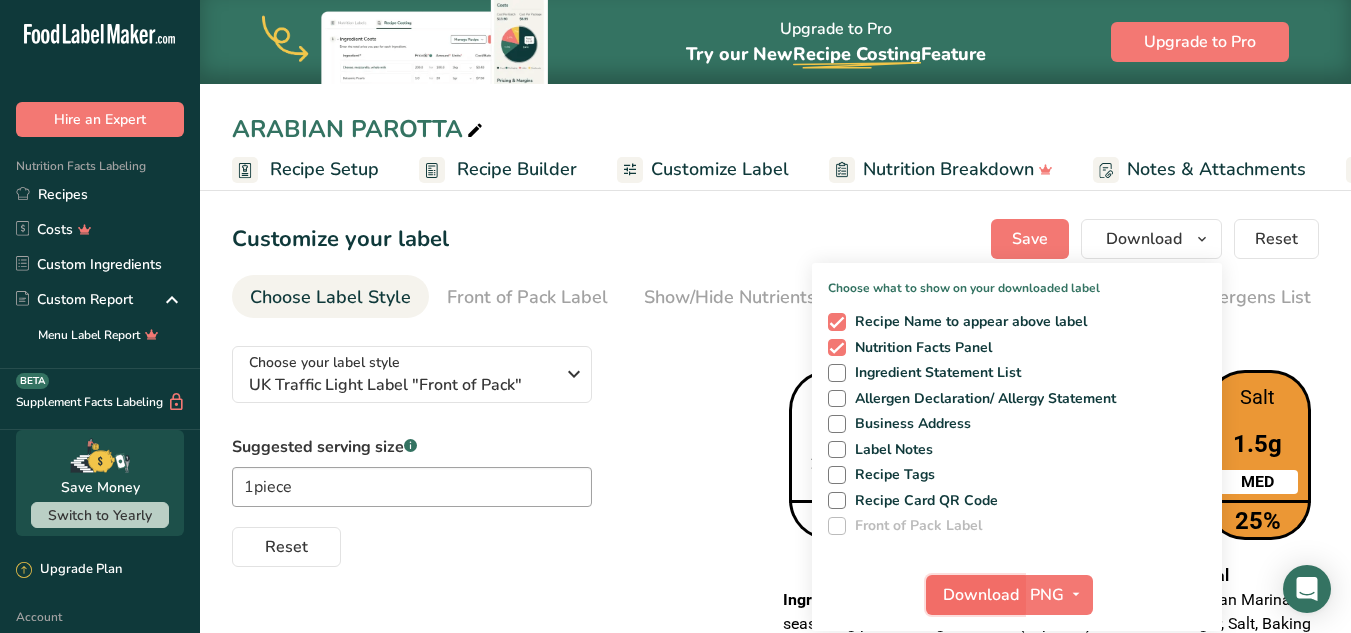 click on "Download" at bounding box center (981, 595) 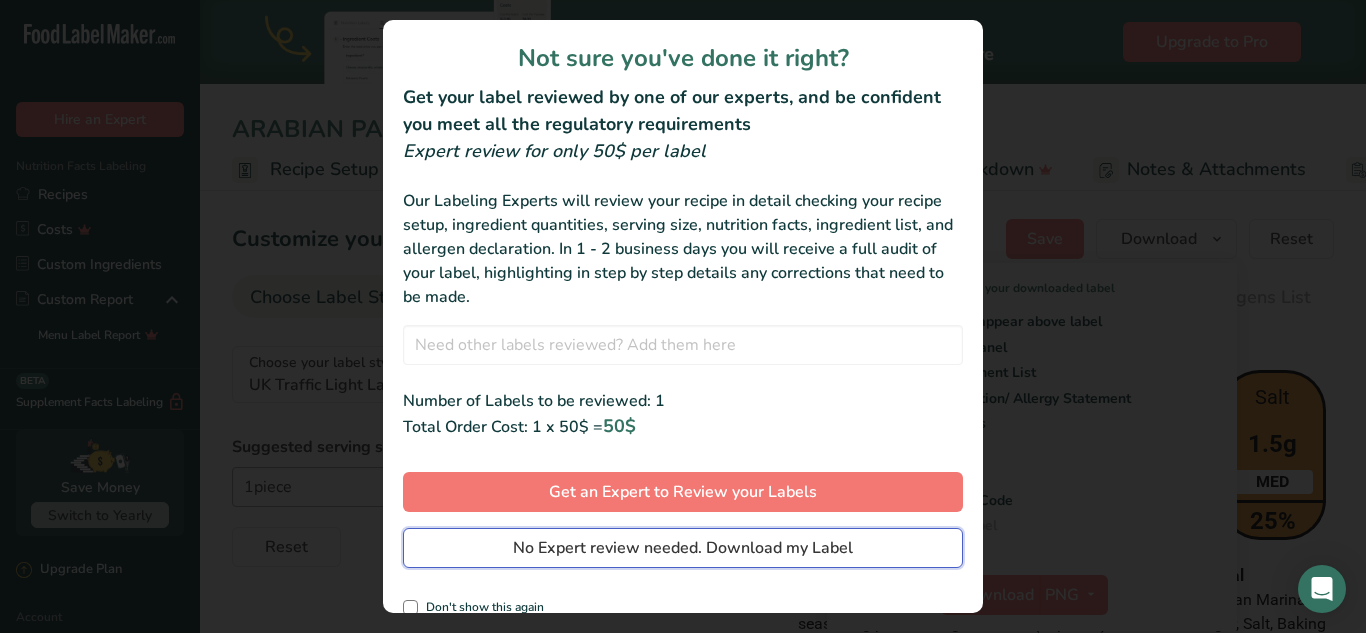 click on "No Expert review needed. Download my Label" at bounding box center [683, 548] 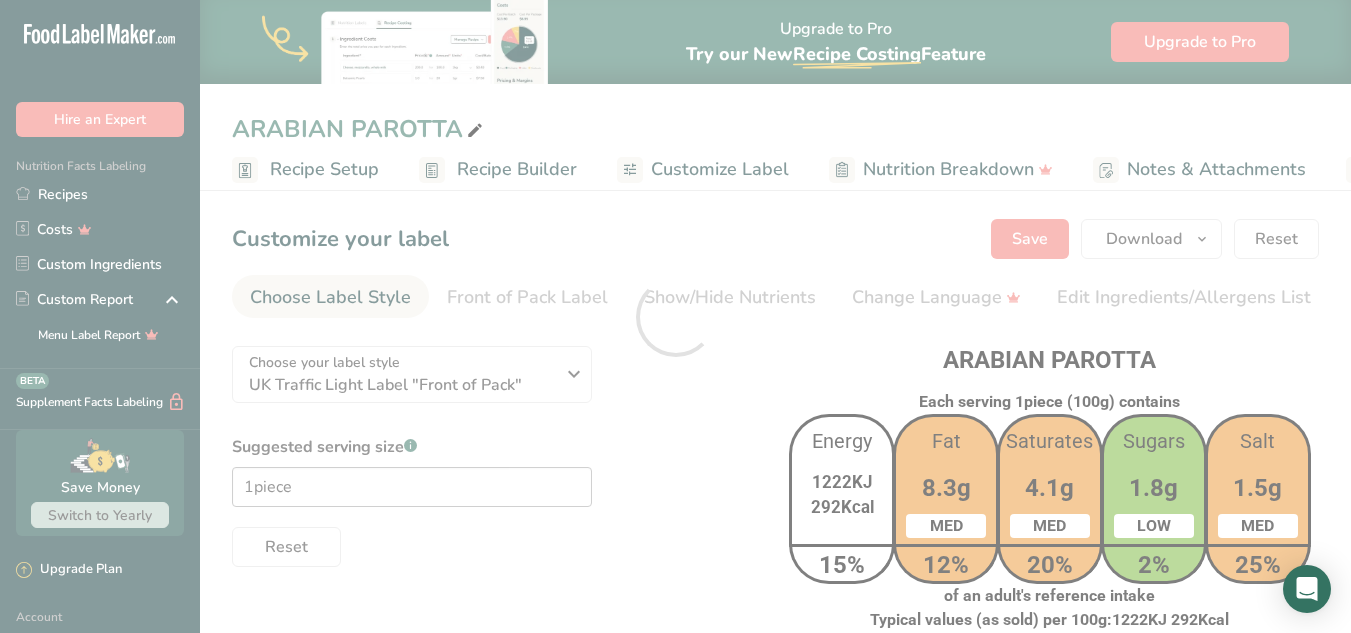 scroll, scrollTop: 0, scrollLeft: 0, axis: both 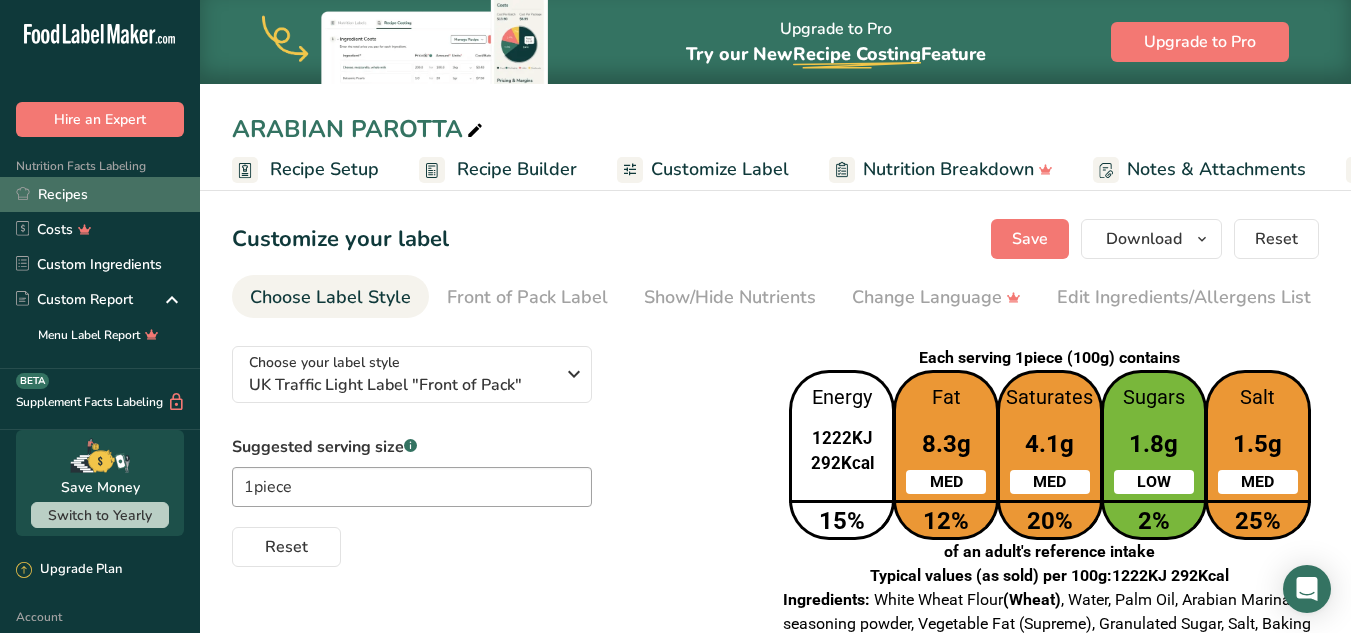 click on "Recipes" at bounding box center [100, 194] 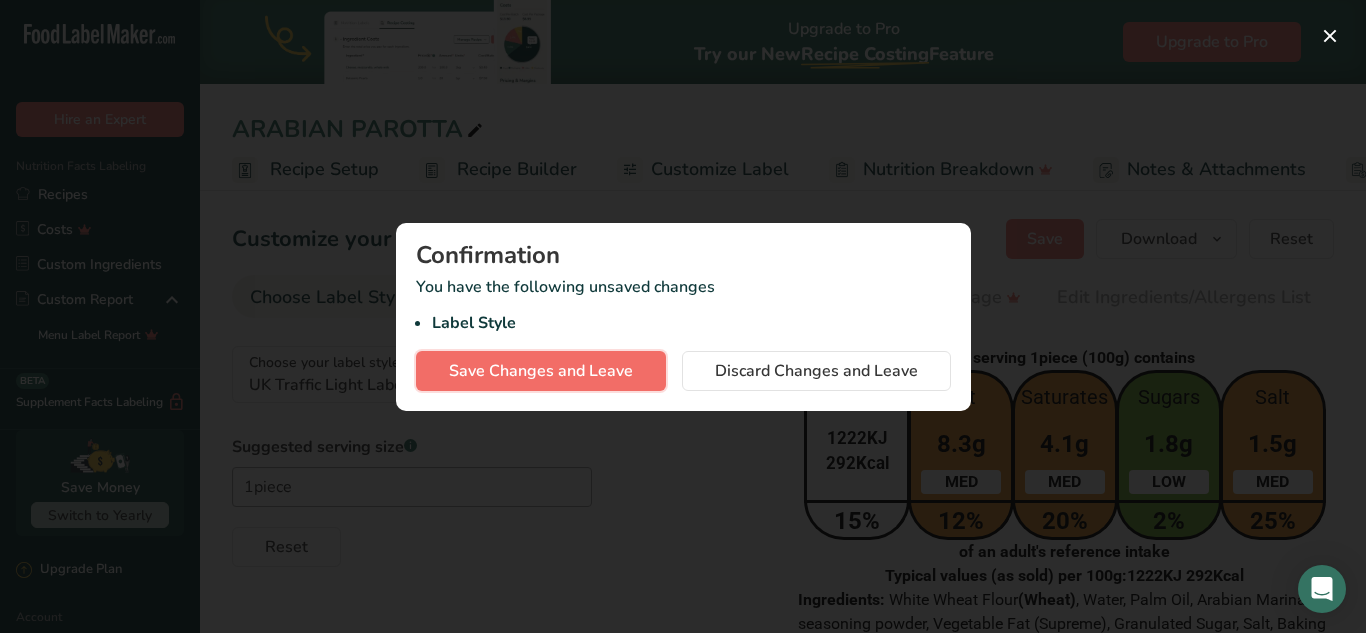 click on "Save Changes and Leave" at bounding box center (541, 371) 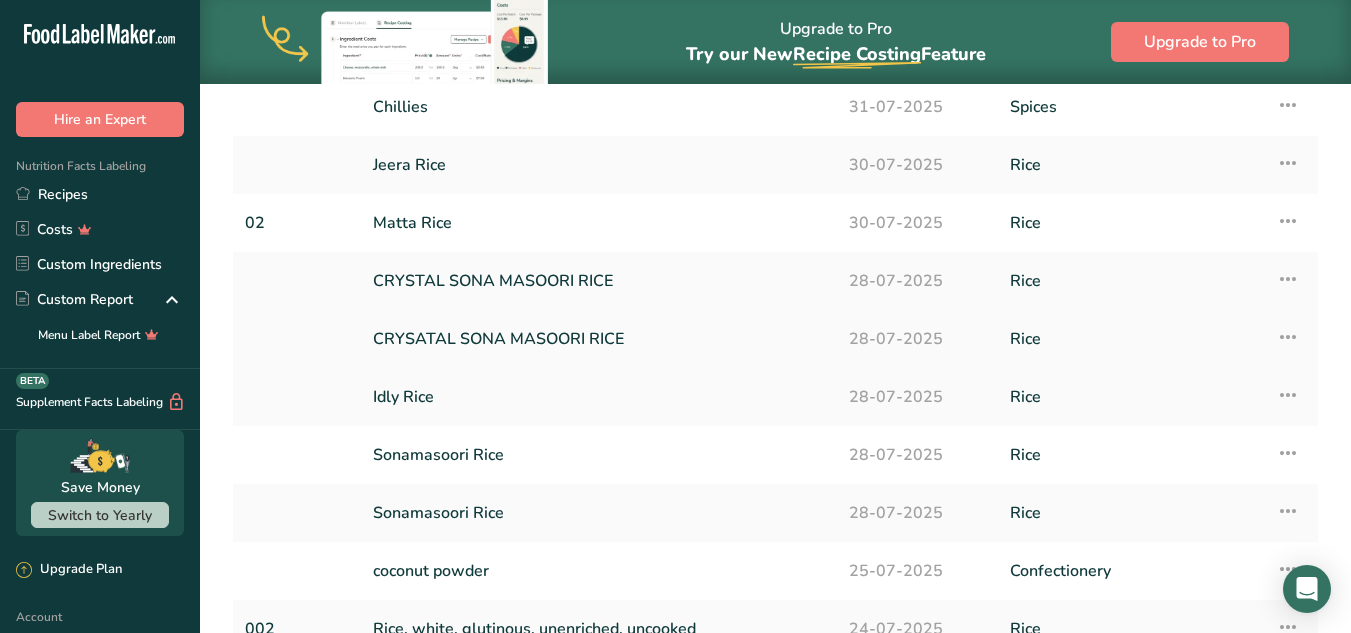scroll, scrollTop: 327, scrollLeft: 0, axis: vertical 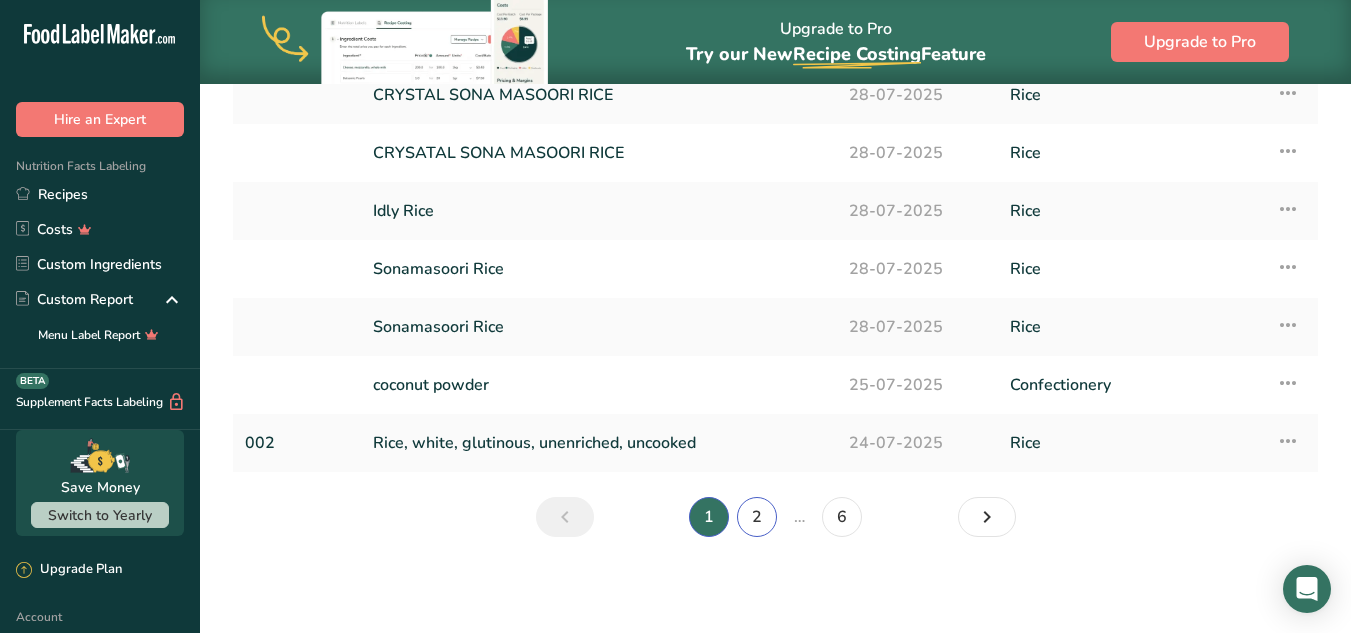 click on "2" at bounding box center [757, 517] 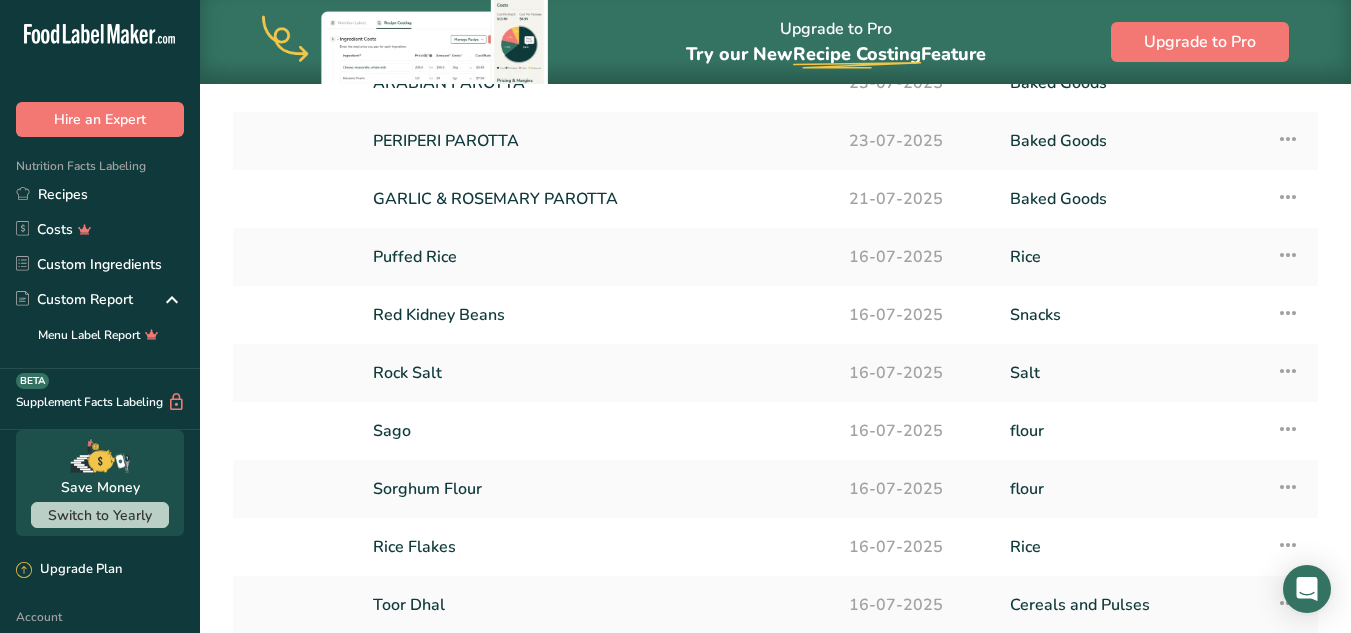 scroll, scrollTop: 0, scrollLeft: 0, axis: both 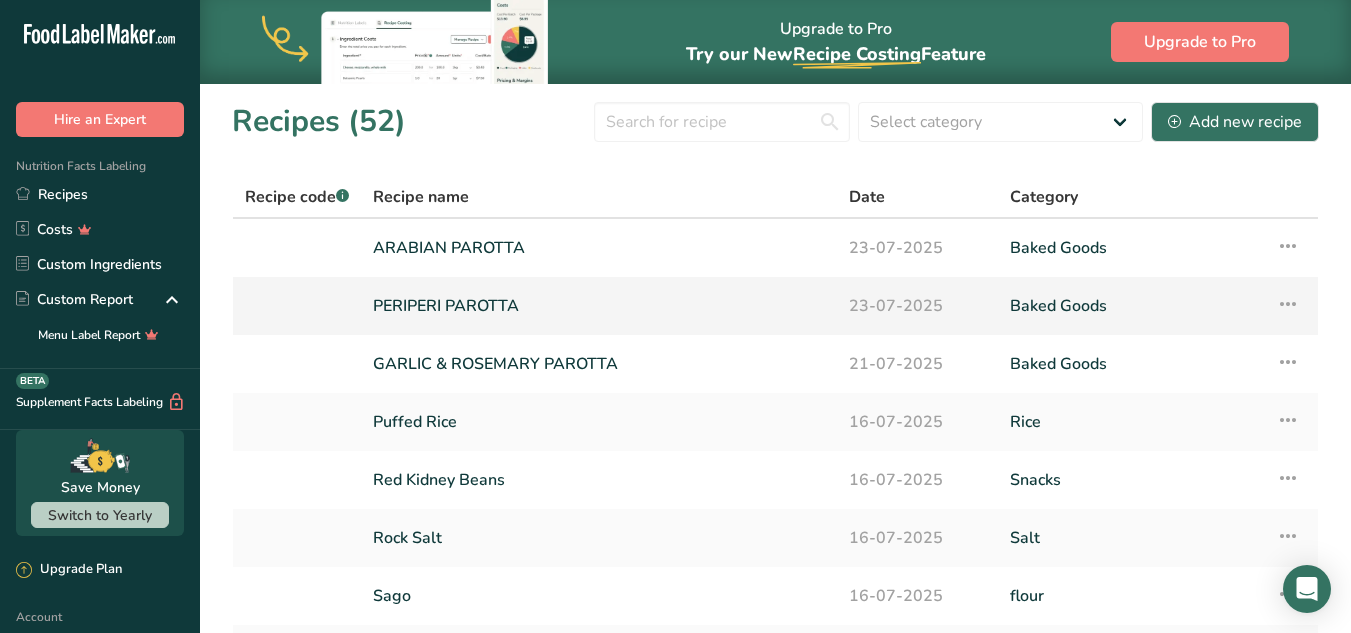 click on "PERIPERI PAROTTA" at bounding box center [599, 306] 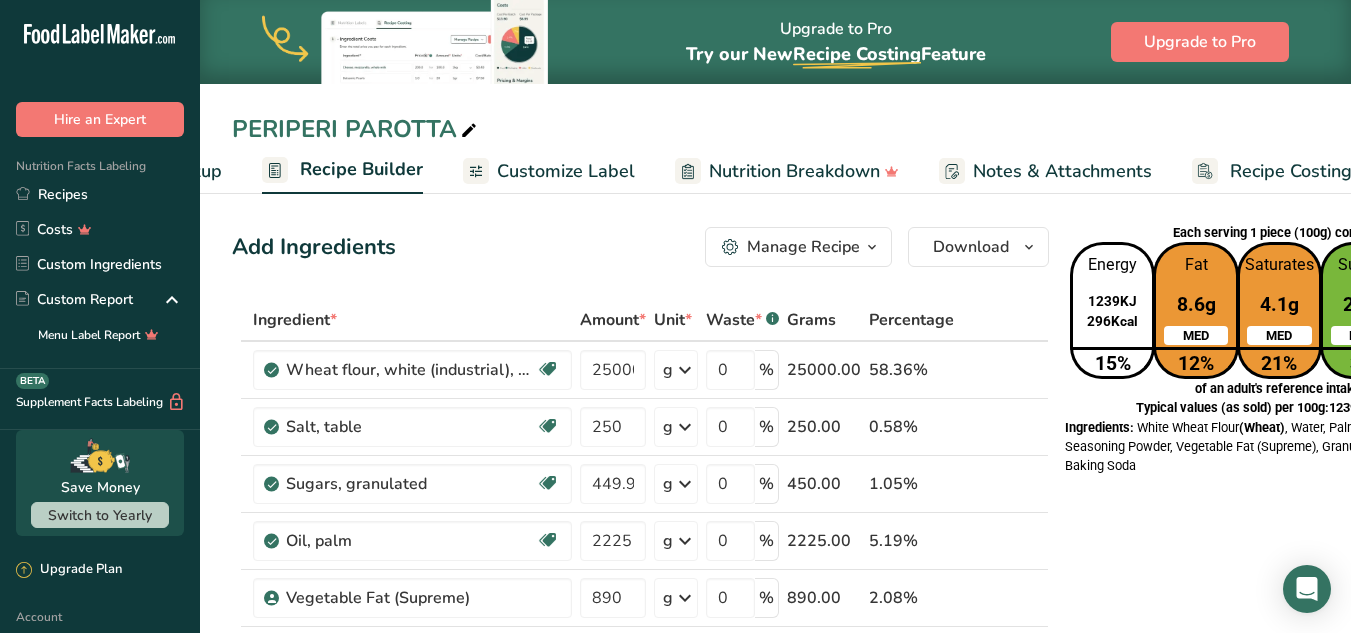 scroll, scrollTop: 0, scrollLeft: 158, axis: horizontal 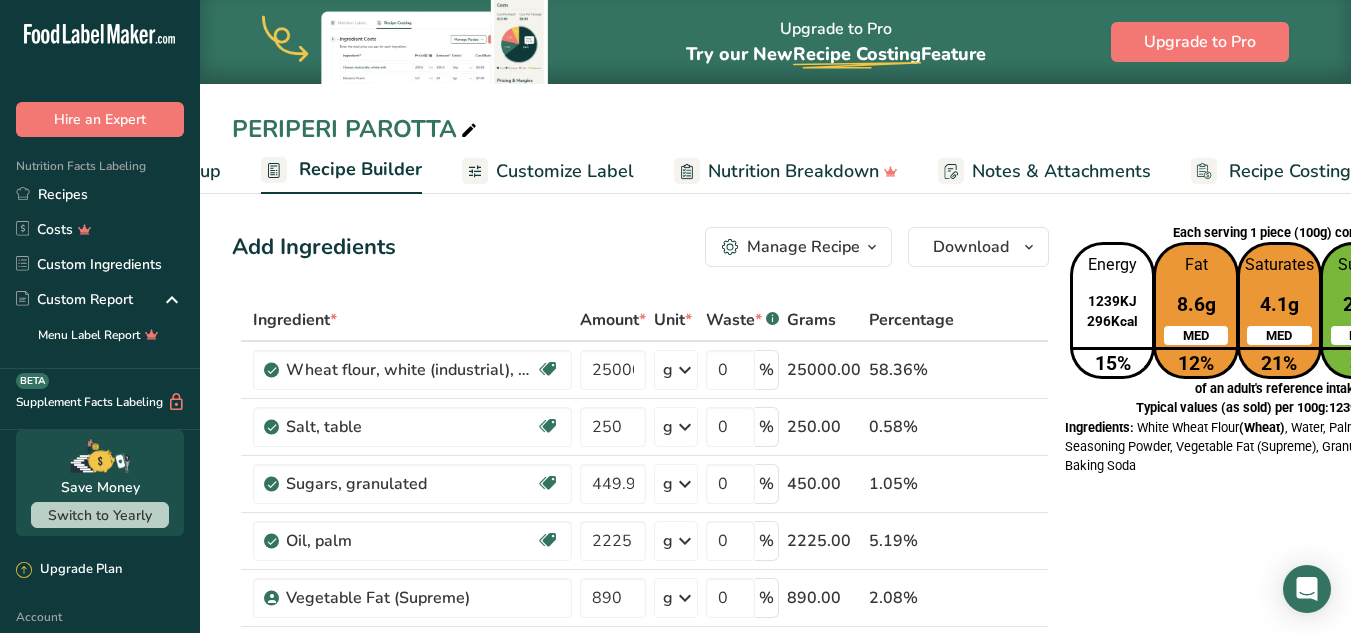 click on "Customize Label" at bounding box center [565, 171] 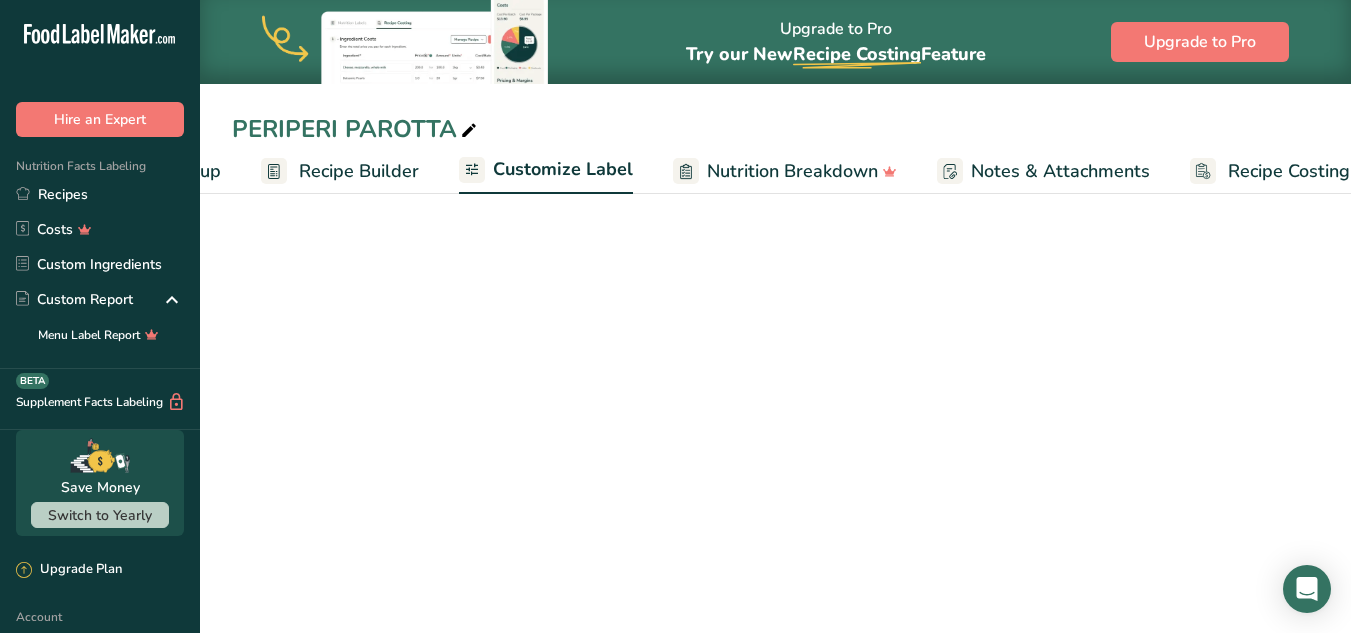 scroll, scrollTop: 0, scrollLeft: 208, axis: horizontal 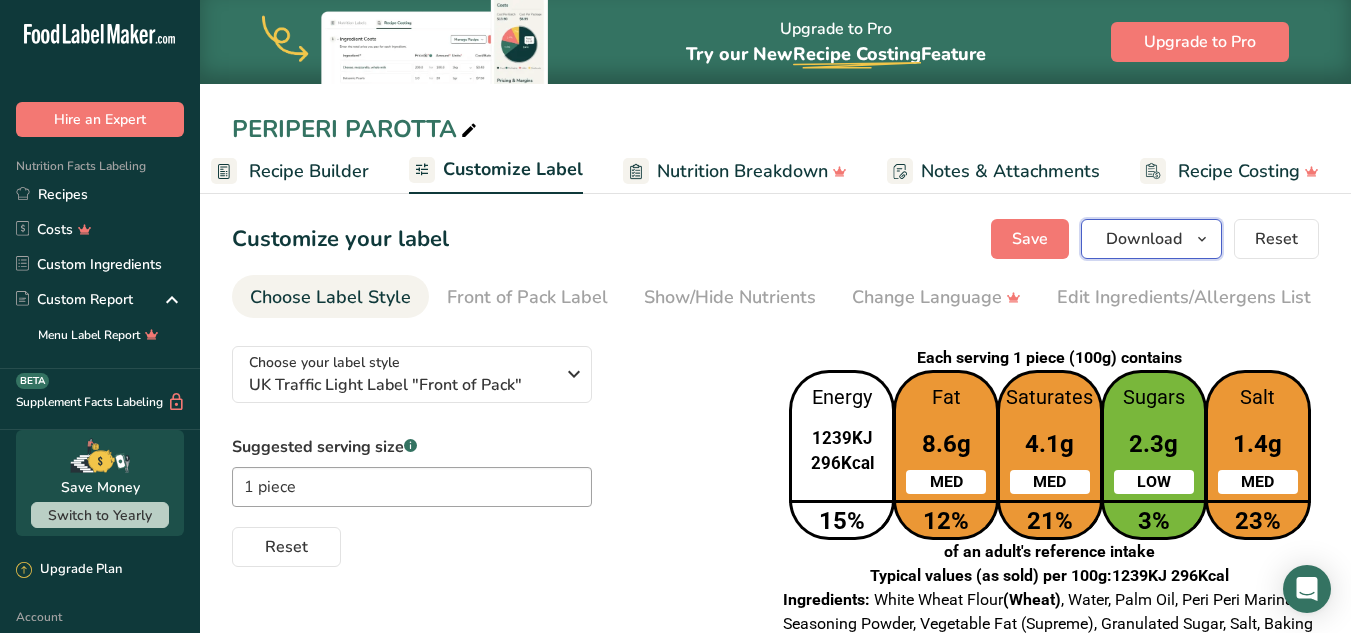 click on "Download" at bounding box center [1144, 239] 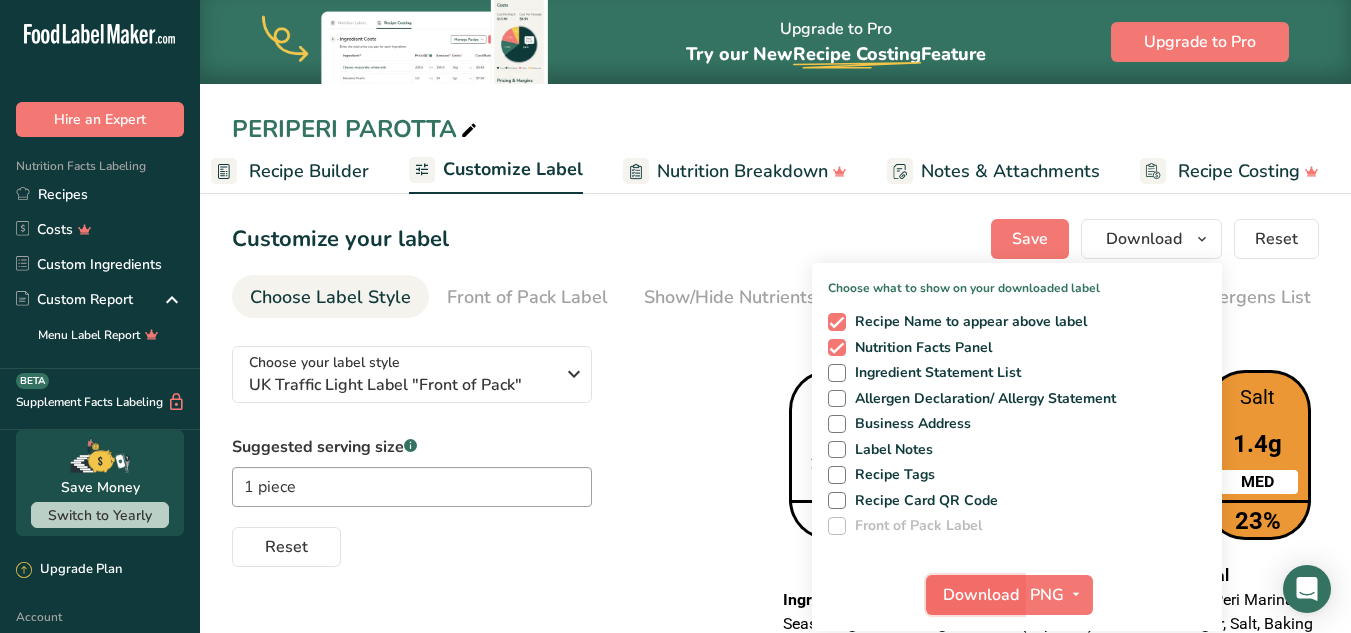 click on "Download" at bounding box center [981, 595] 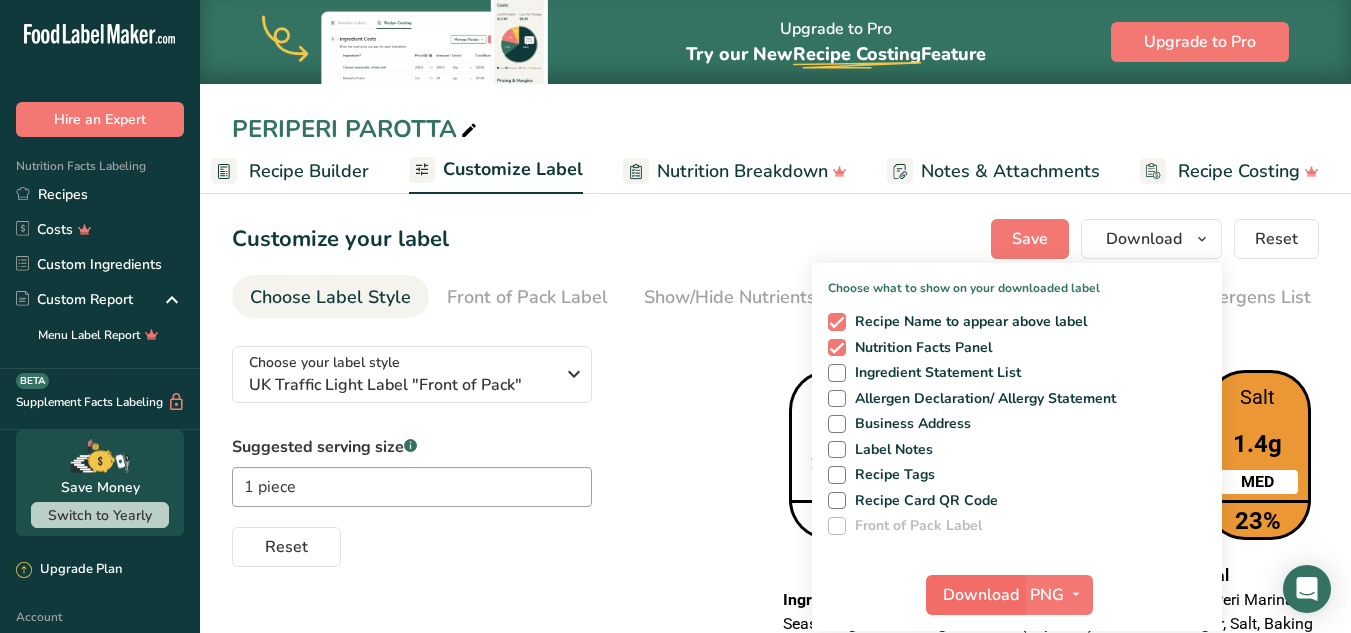 scroll, scrollTop: 0, scrollLeft: 193, axis: horizontal 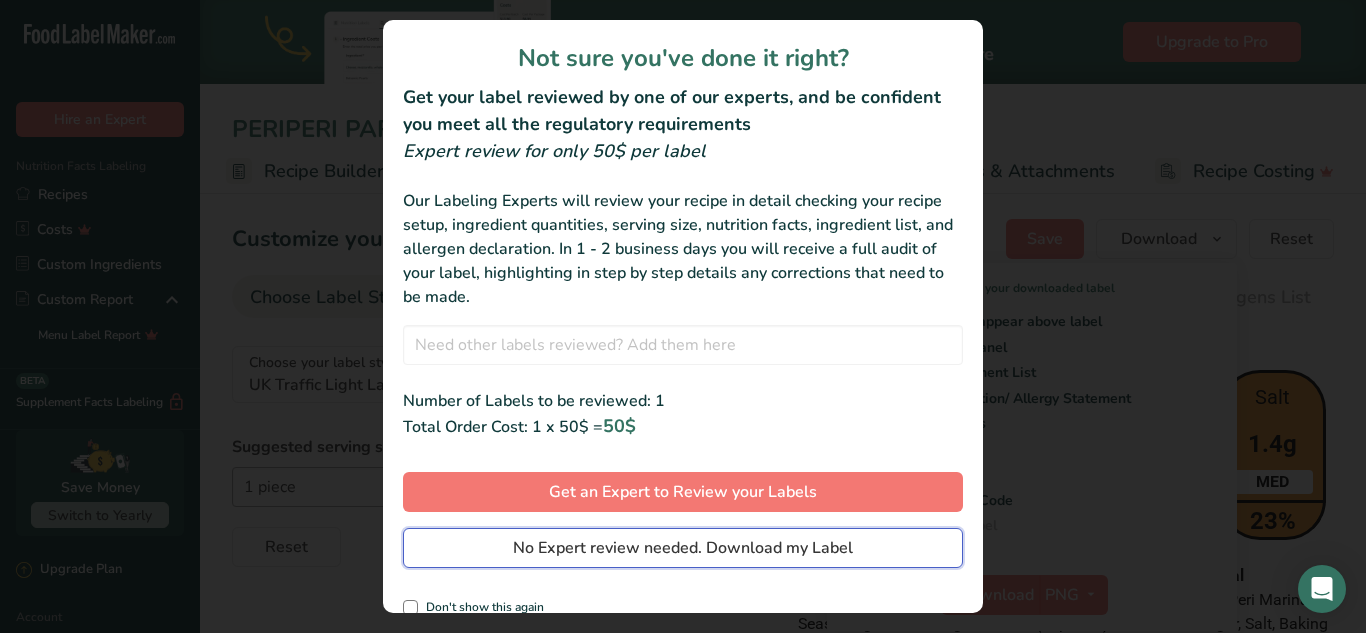 click on "No Expert review needed. Download my Label" at bounding box center (683, 548) 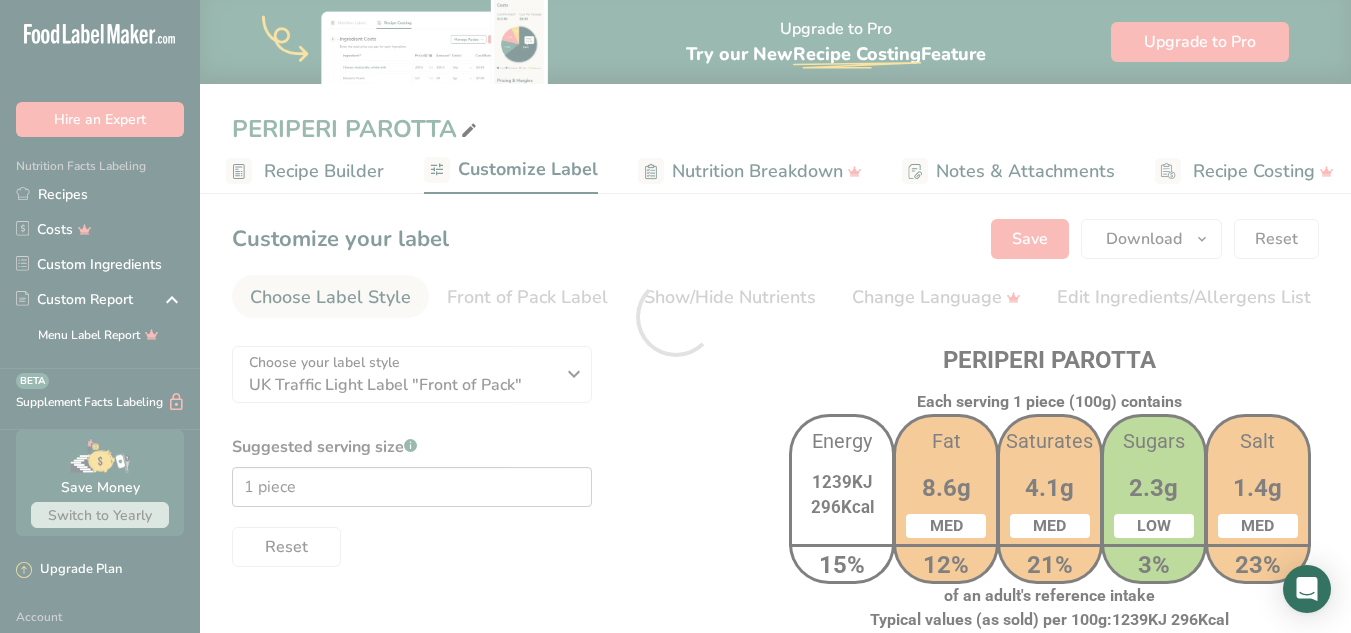 scroll, scrollTop: 0, scrollLeft: 0, axis: both 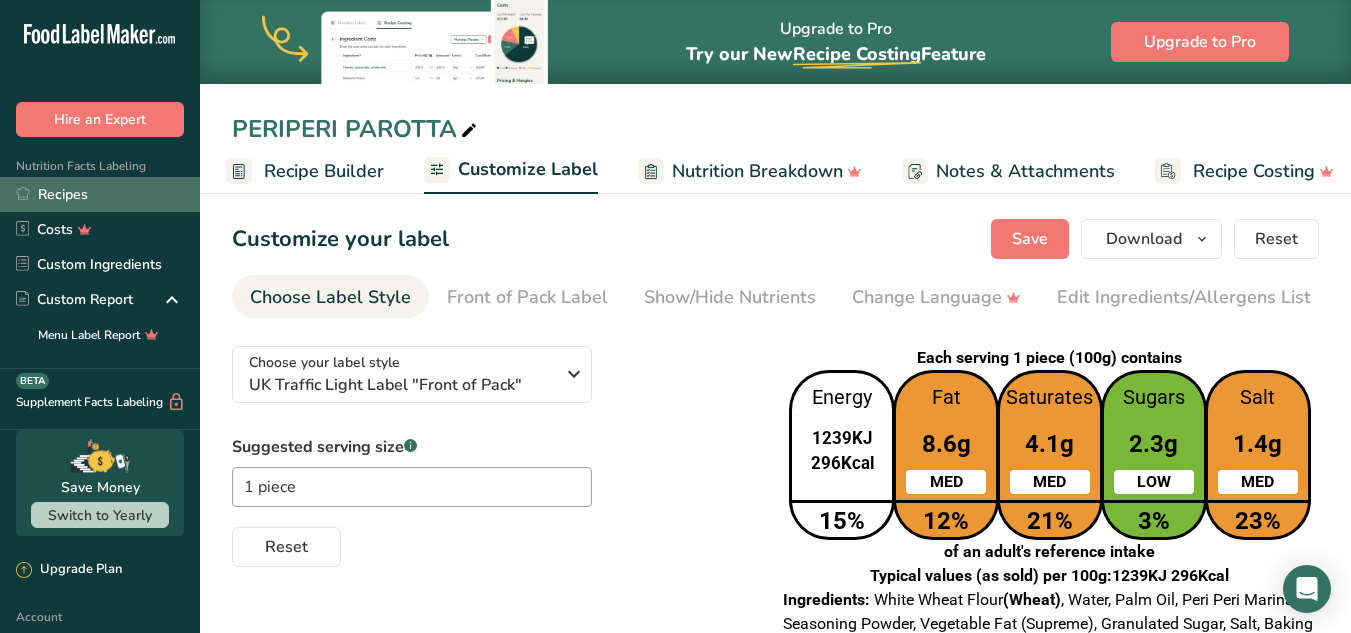 click on "Recipes" at bounding box center (100, 194) 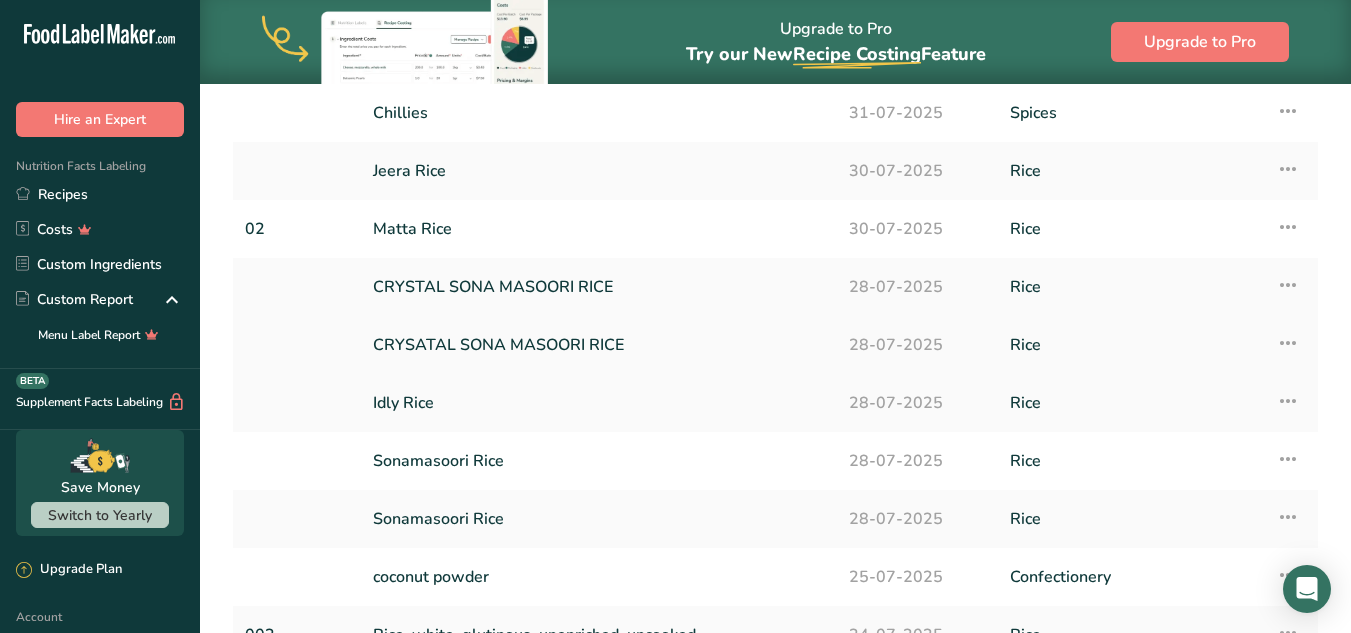 scroll, scrollTop: 327, scrollLeft: 0, axis: vertical 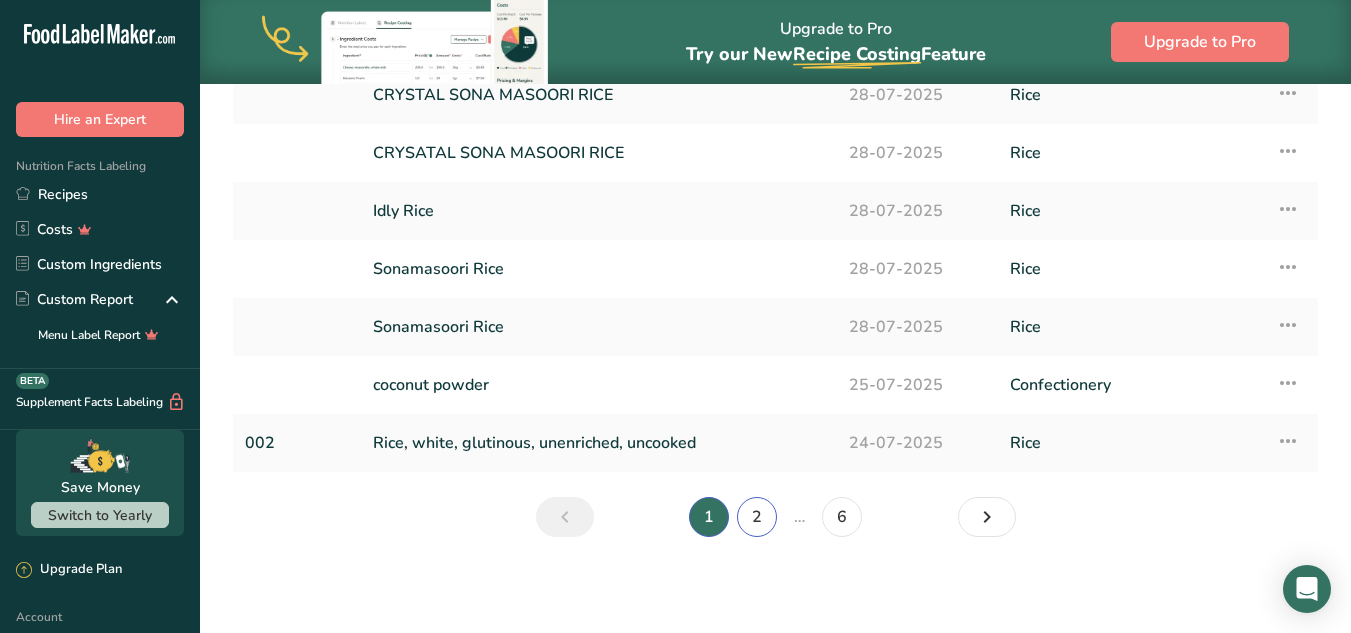 click on "2" at bounding box center [757, 517] 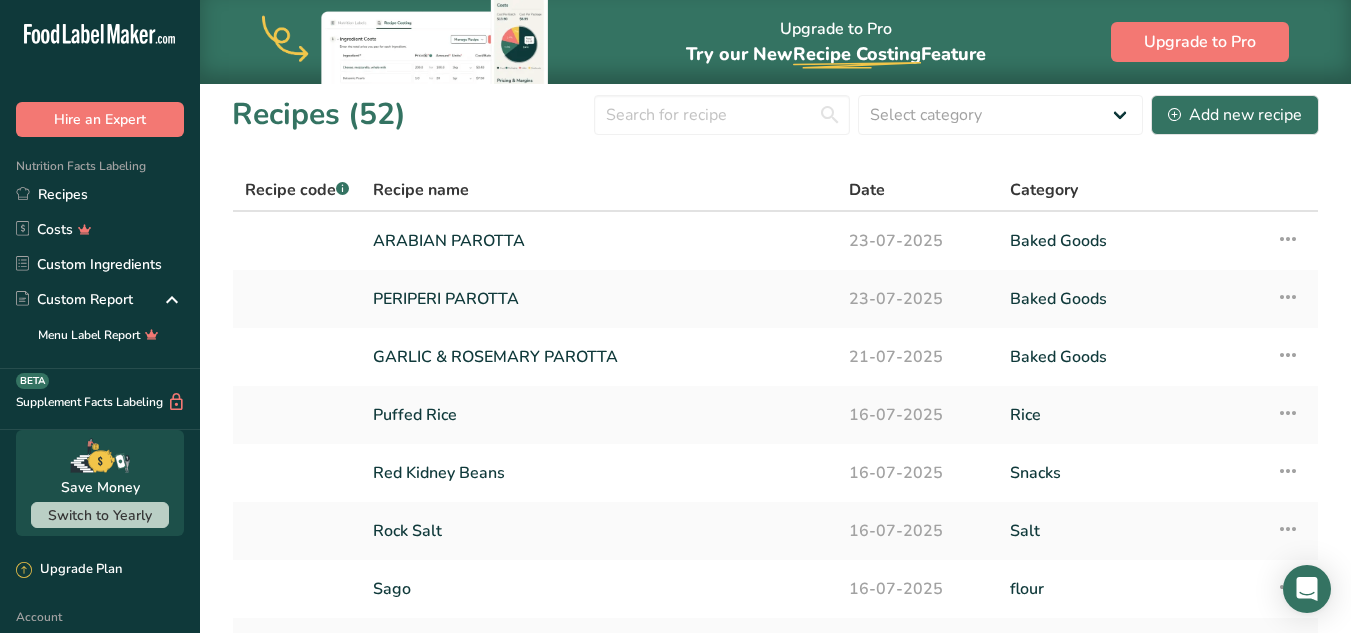 scroll, scrollTop: 0, scrollLeft: 0, axis: both 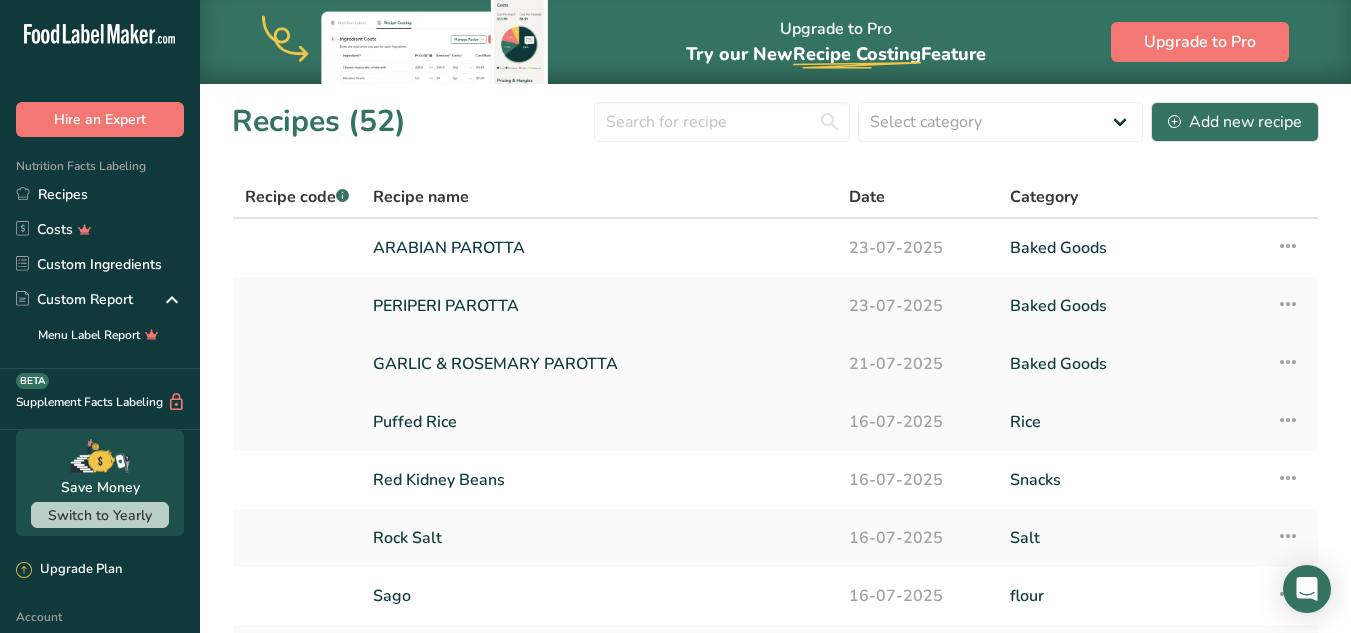 click on "GARLIC & ROSEMARY PAROTTA" at bounding box center [599, 364] 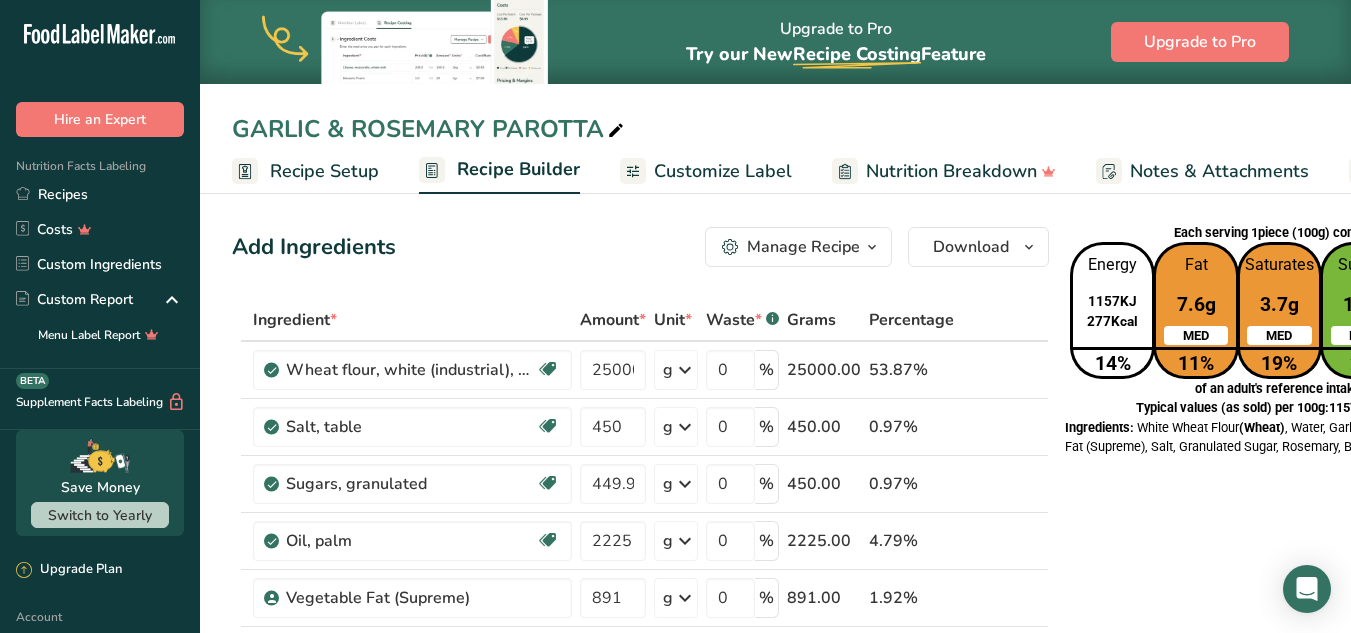click on "Customize Label" at bounding box center (723, 171) 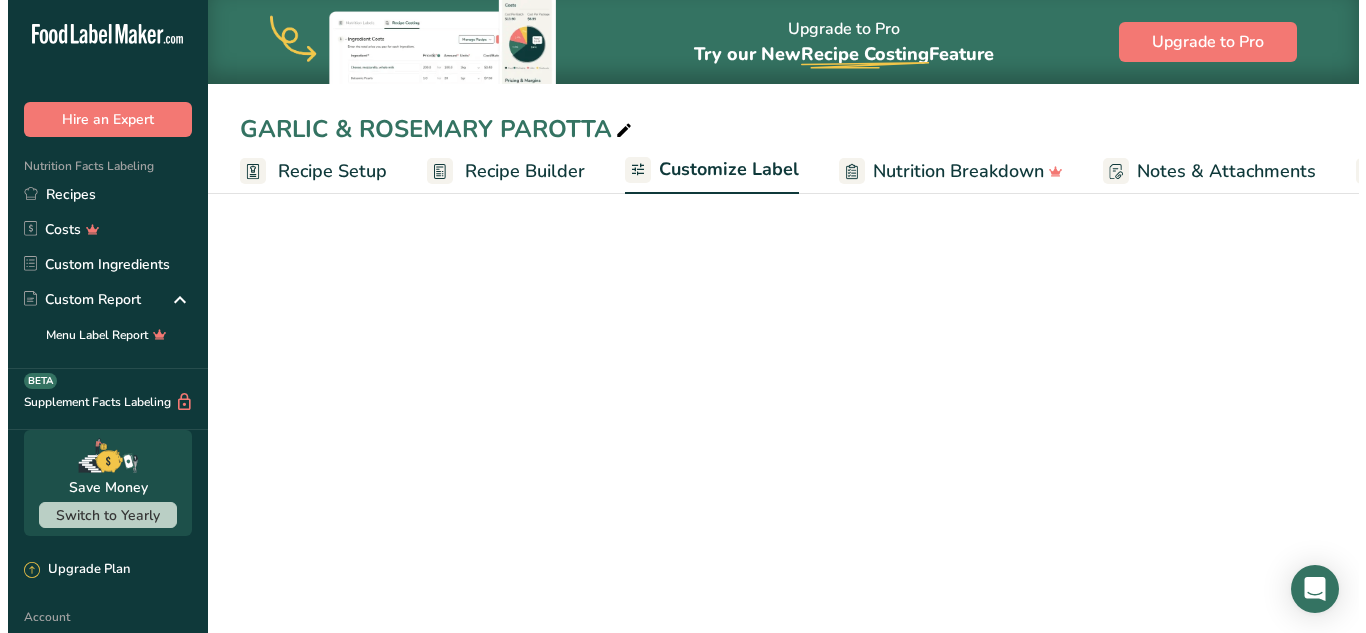 scroll, scrollTop: 0, scrollLeft: 208, axis: horizontal 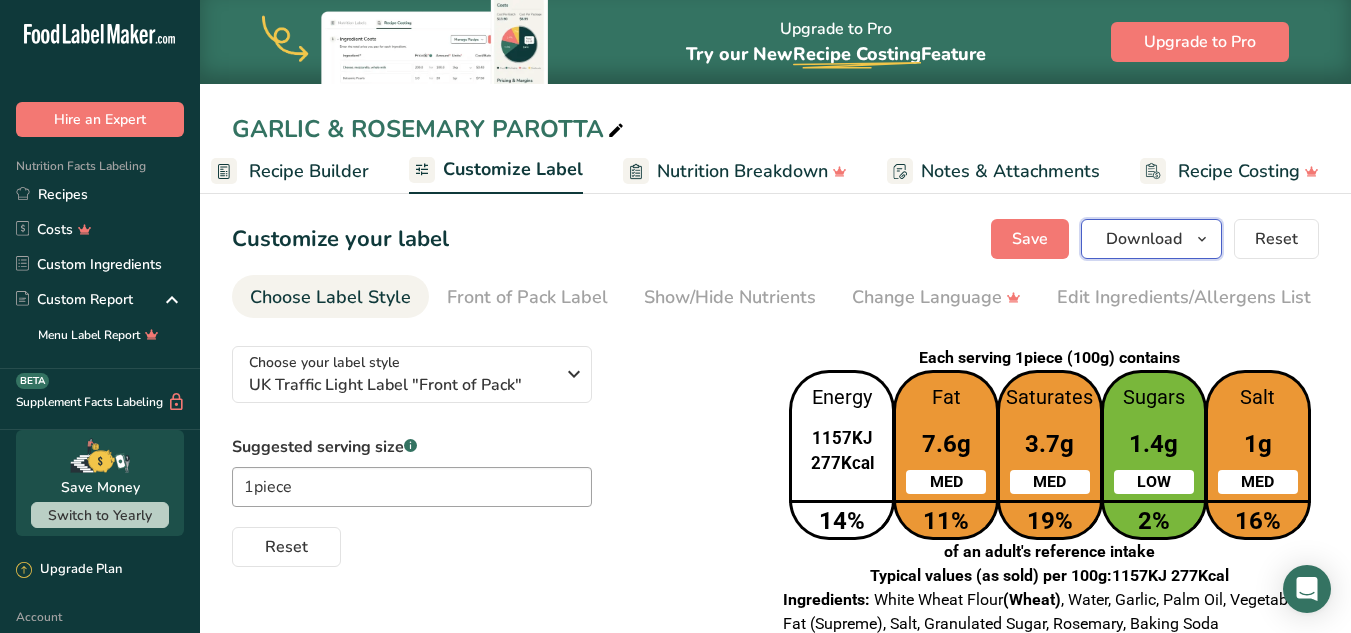 click on "Download" at bounding box center [1144, 239] 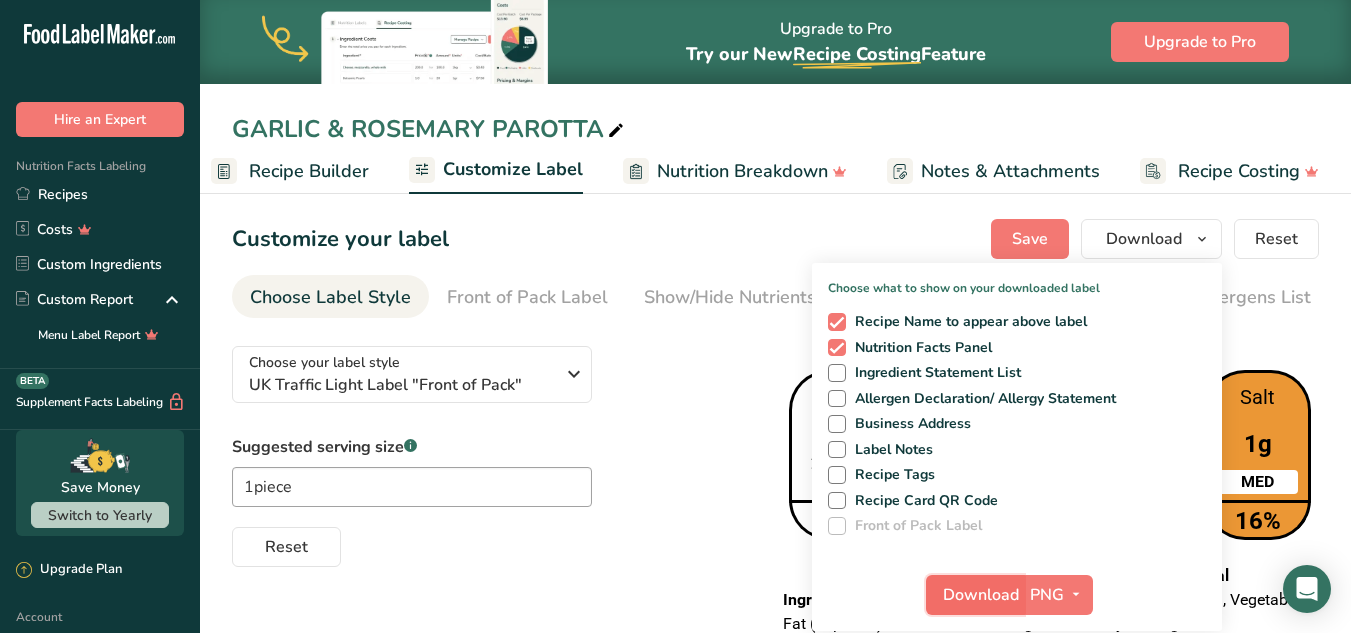 click on "Download" at bounding box center [981, 595] 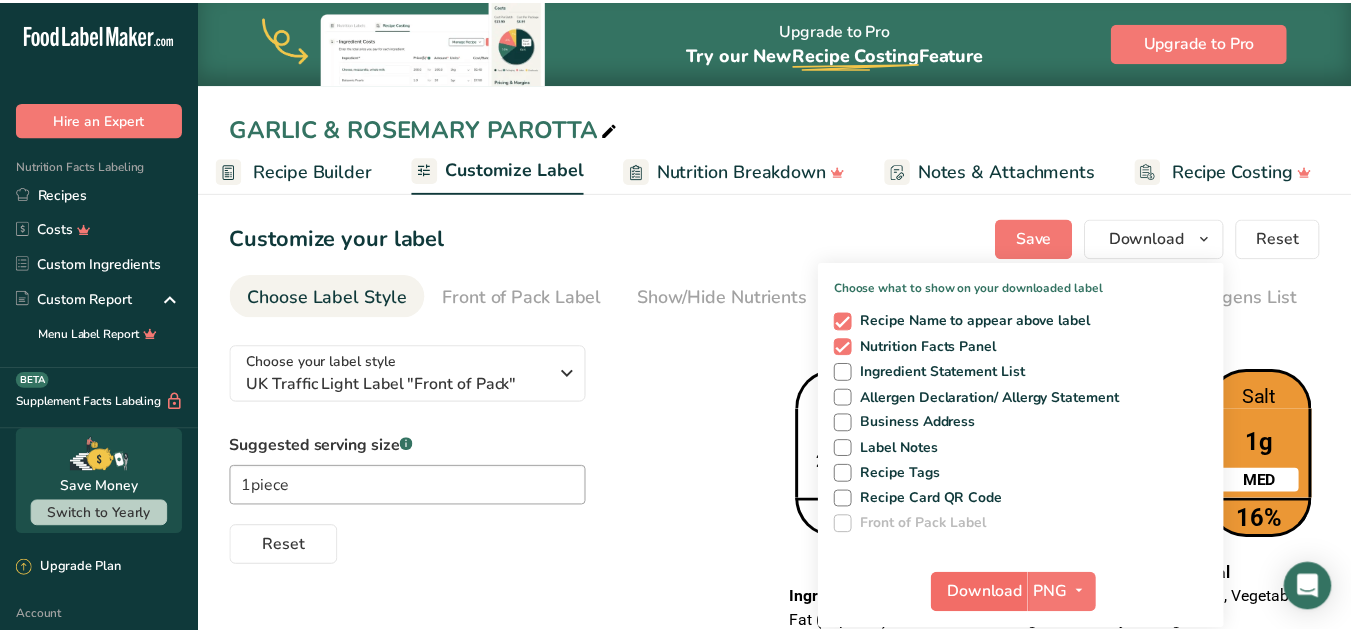scroll, scrollTop: 0, scrollLeft: 193, axis: horizontal 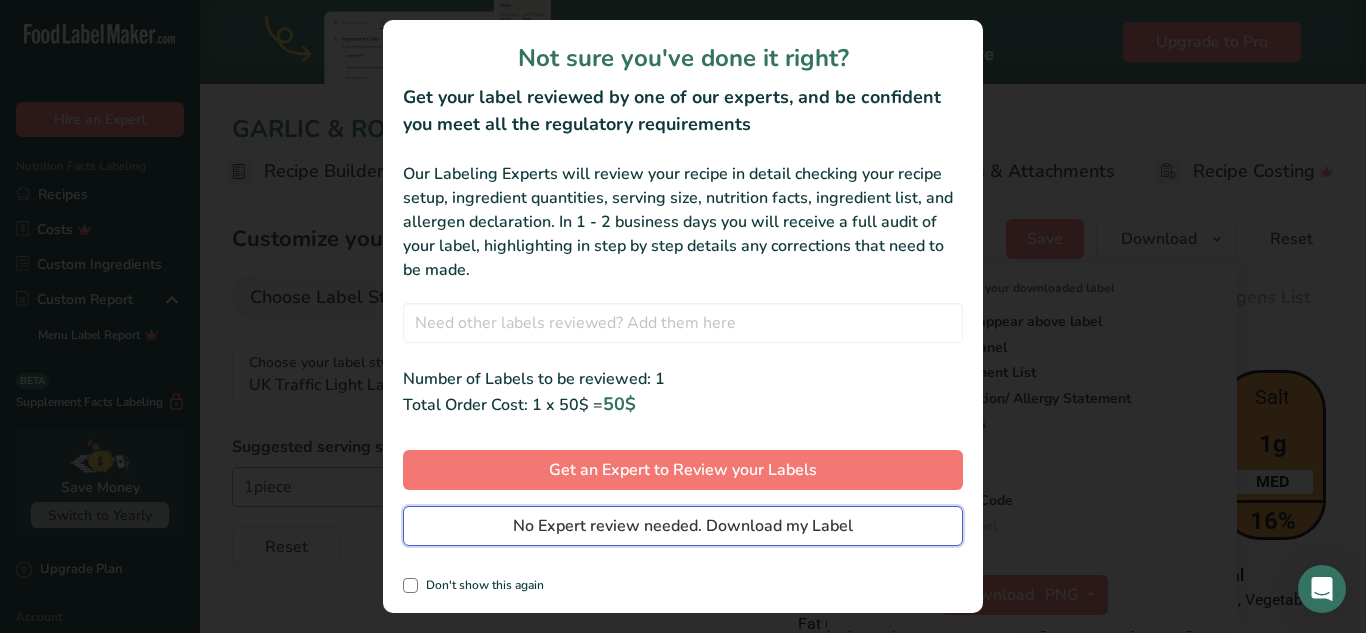 click on "No Expert review needed. Download my Label" at bounding box center (683, 526) 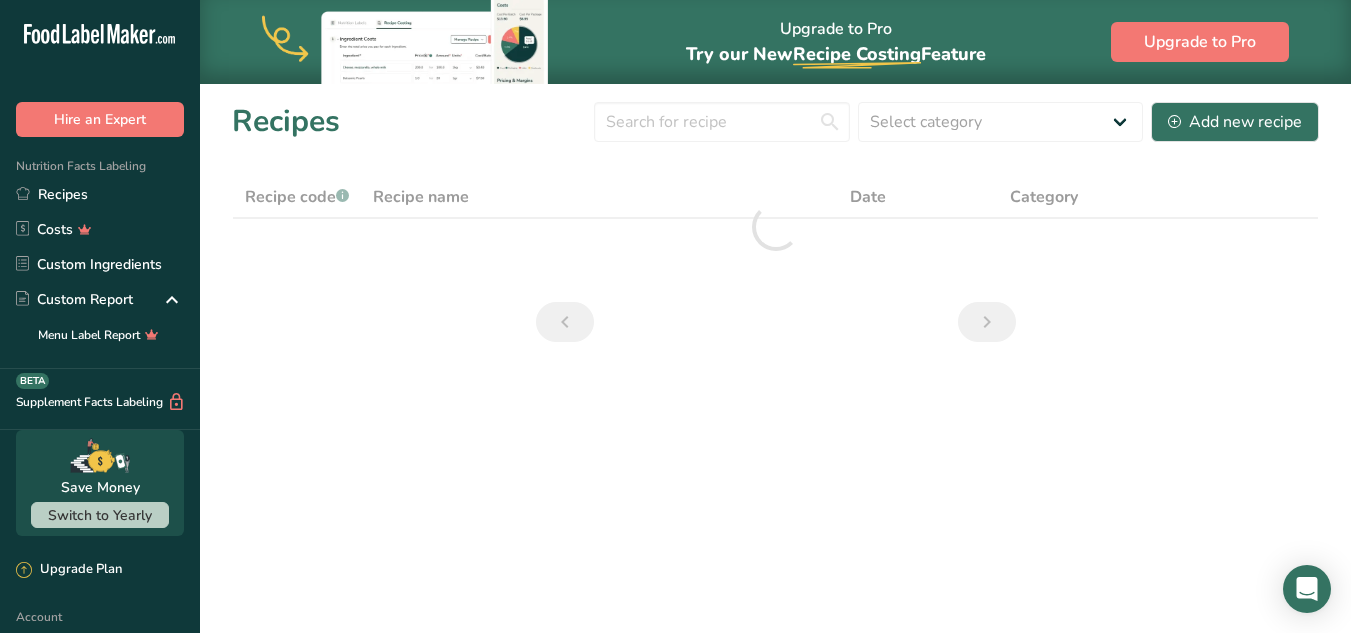 scroll, scrollTop: 0, scrollLeft: 0, axis: both 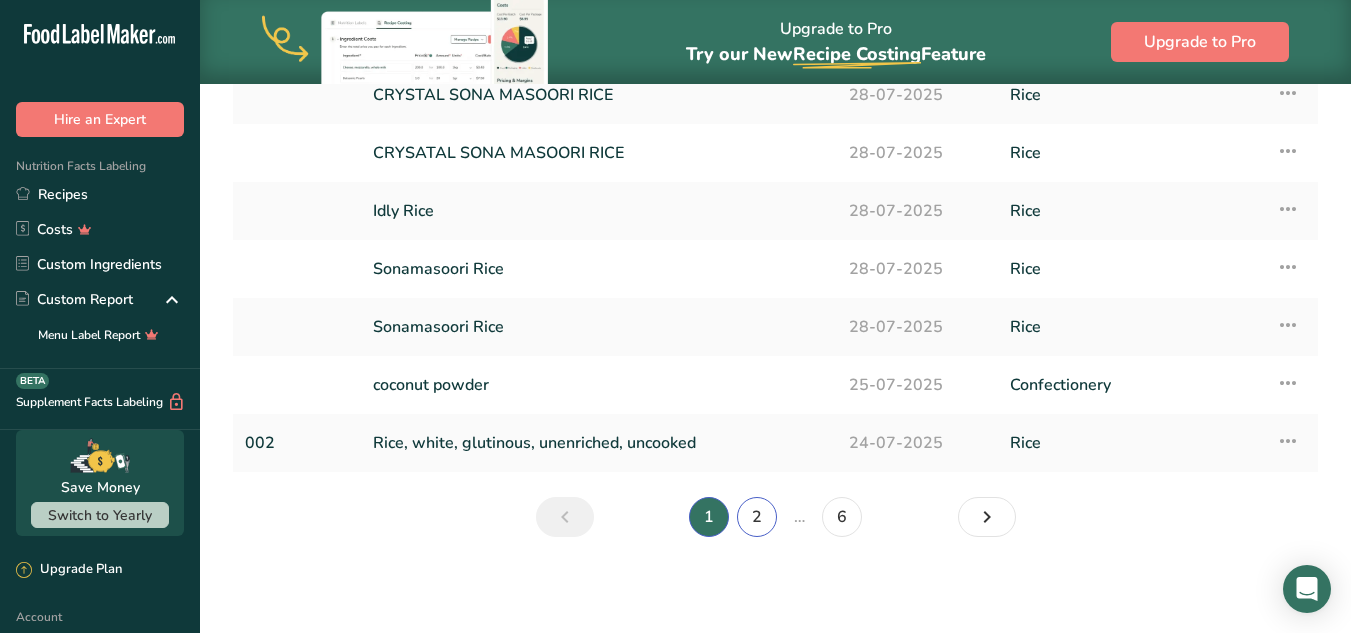 click on "2" at bounding box center (757, 517) 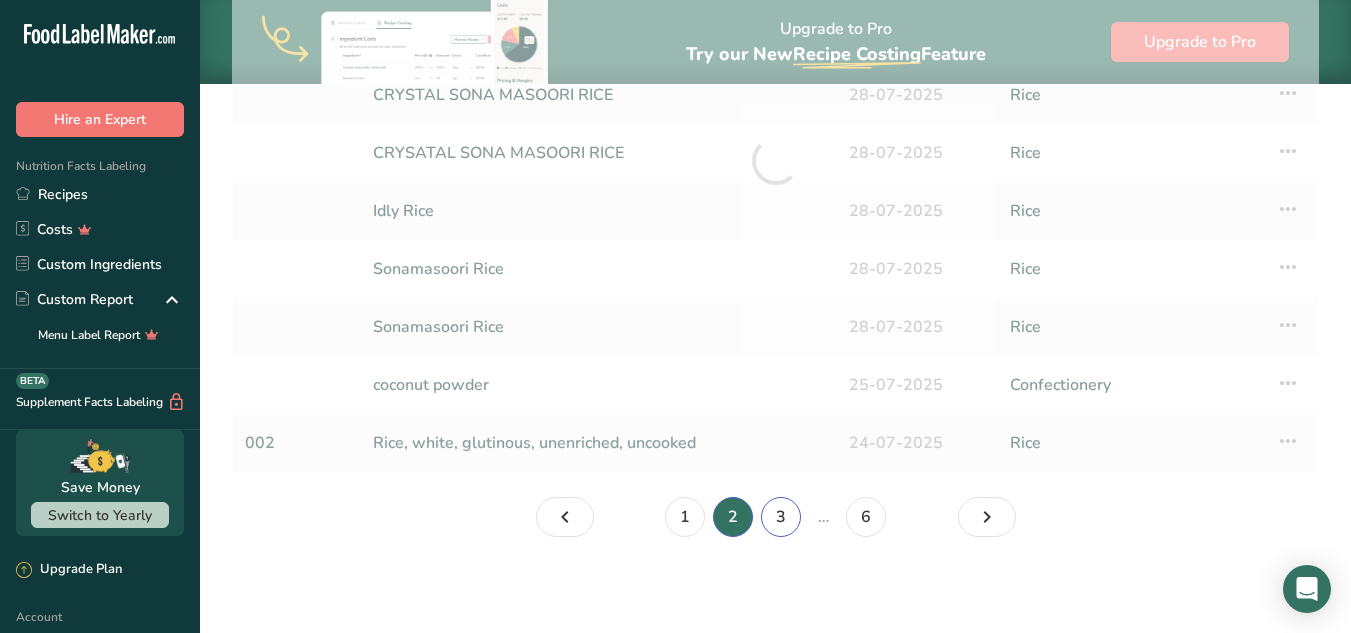click on "3" at bounding box center (781, 517) 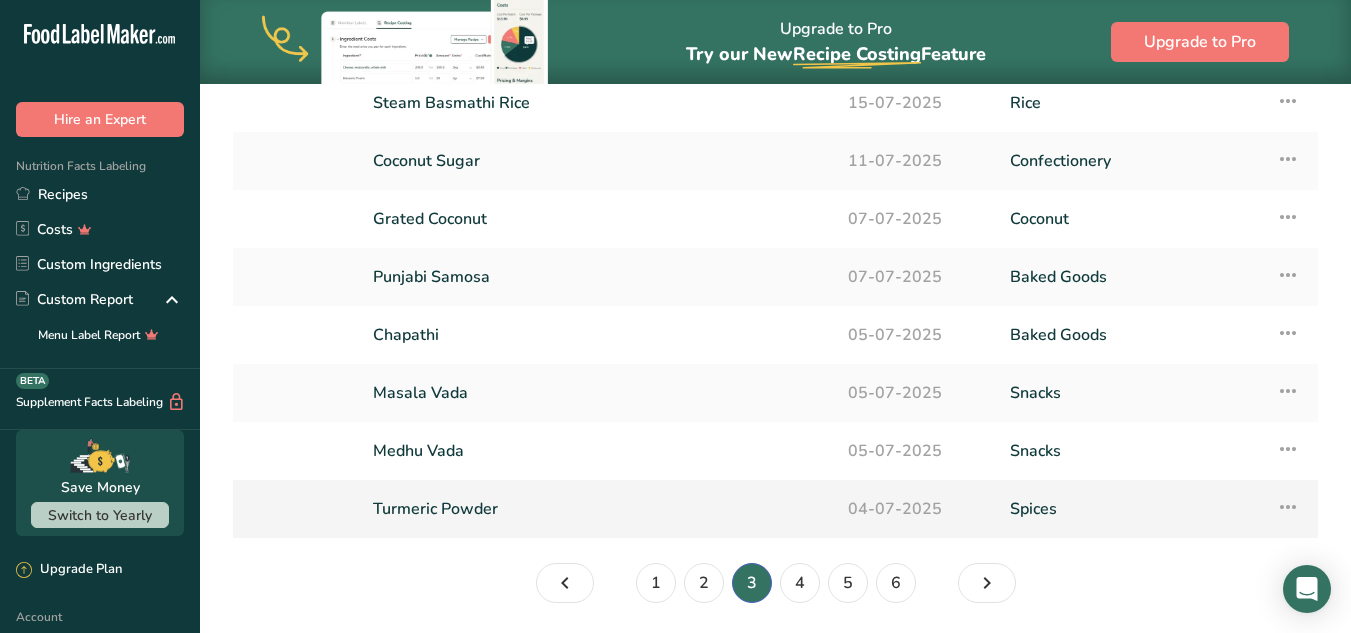 scroll, scrollTop: 327, scrollLeft: 0, axis: vertical 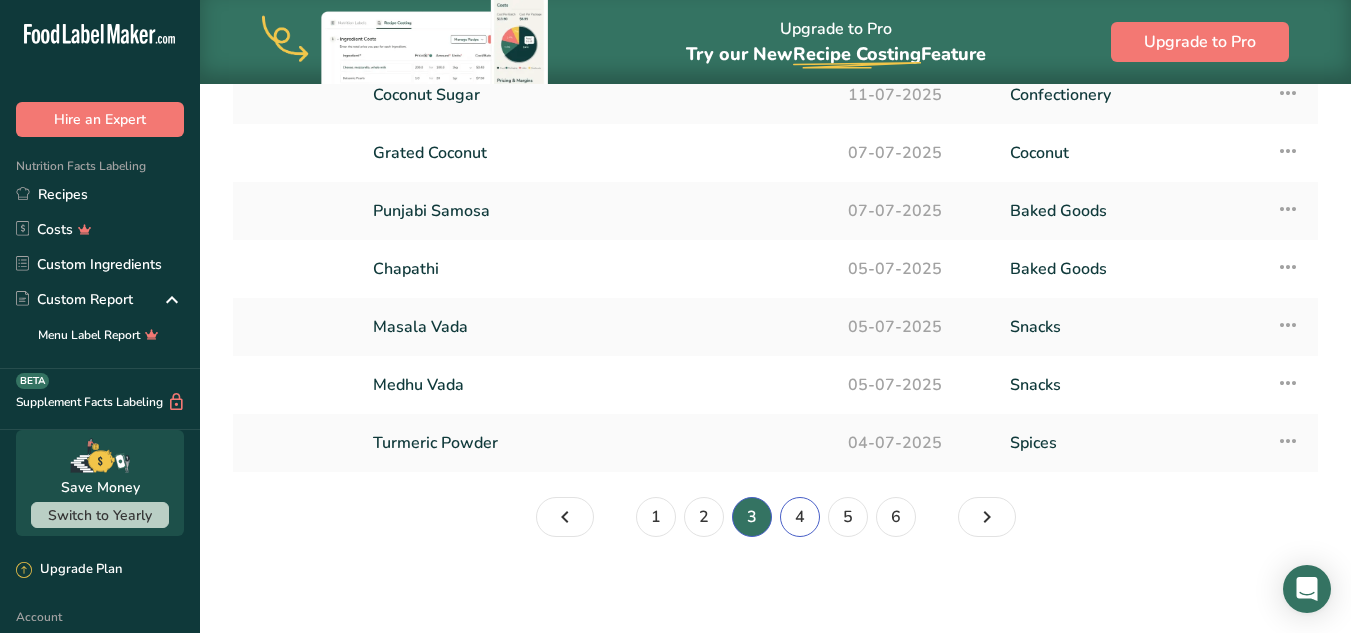 click on "4" at bounding box center [800, 517] 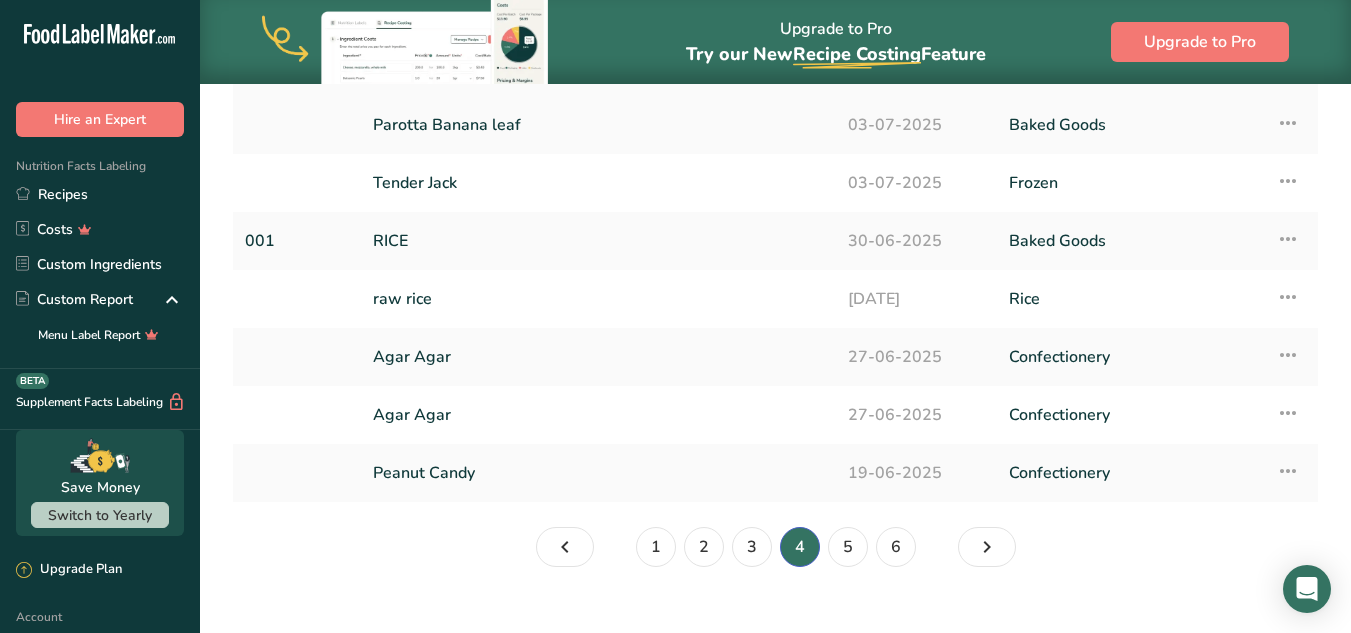 scroll, scrollTop: 300, scrollLeft: 0, axis: vertical 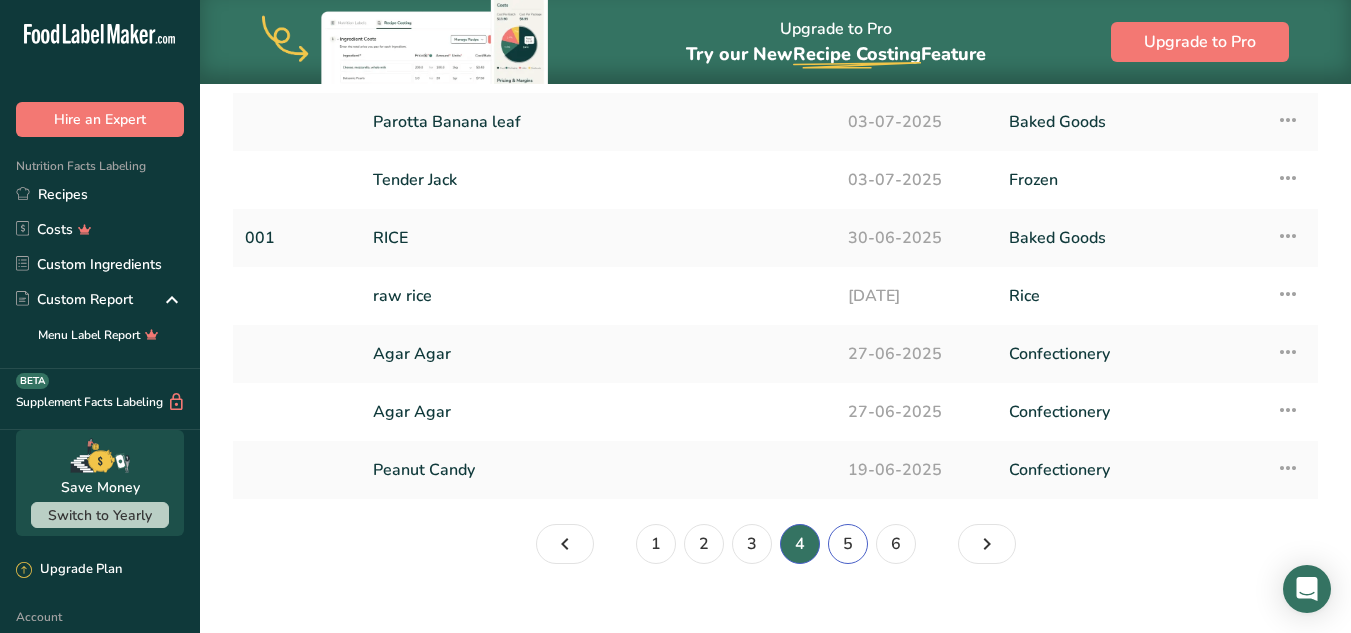 click on "5" at bounding box center [848, 544] 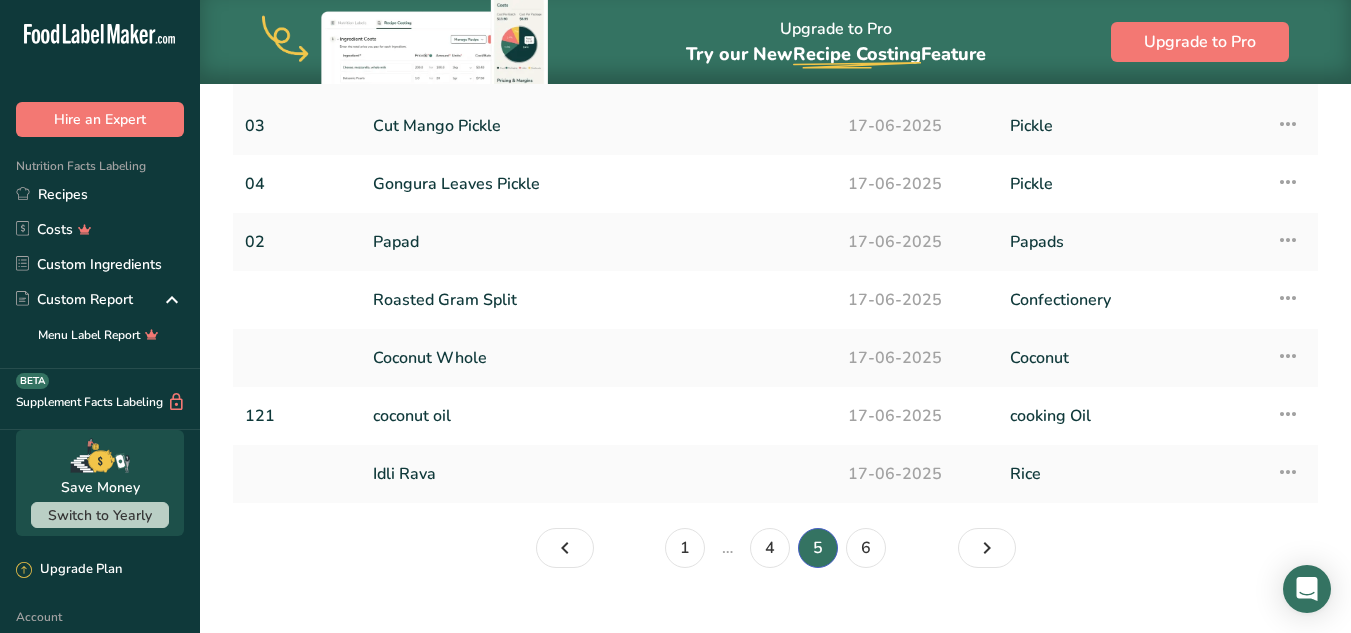 scroll, scrollTop: 300, scrollLeft: 0, axis: vertical 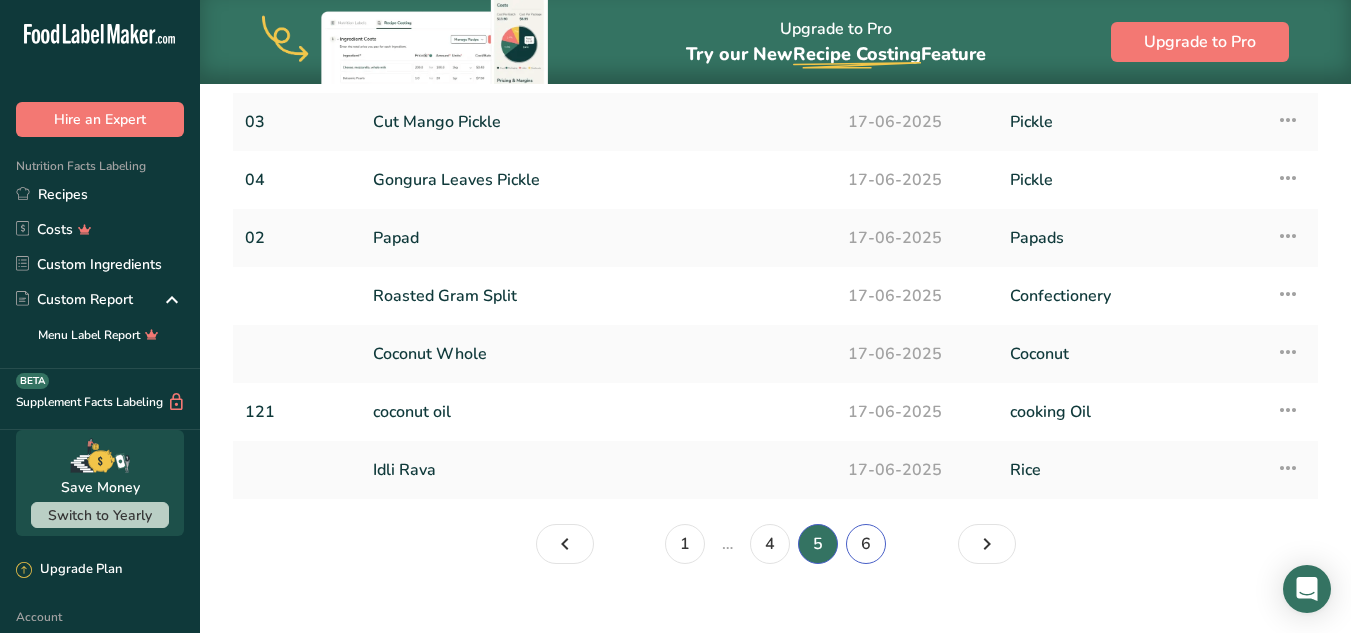 click on "6" at bounding box center (866, 544) 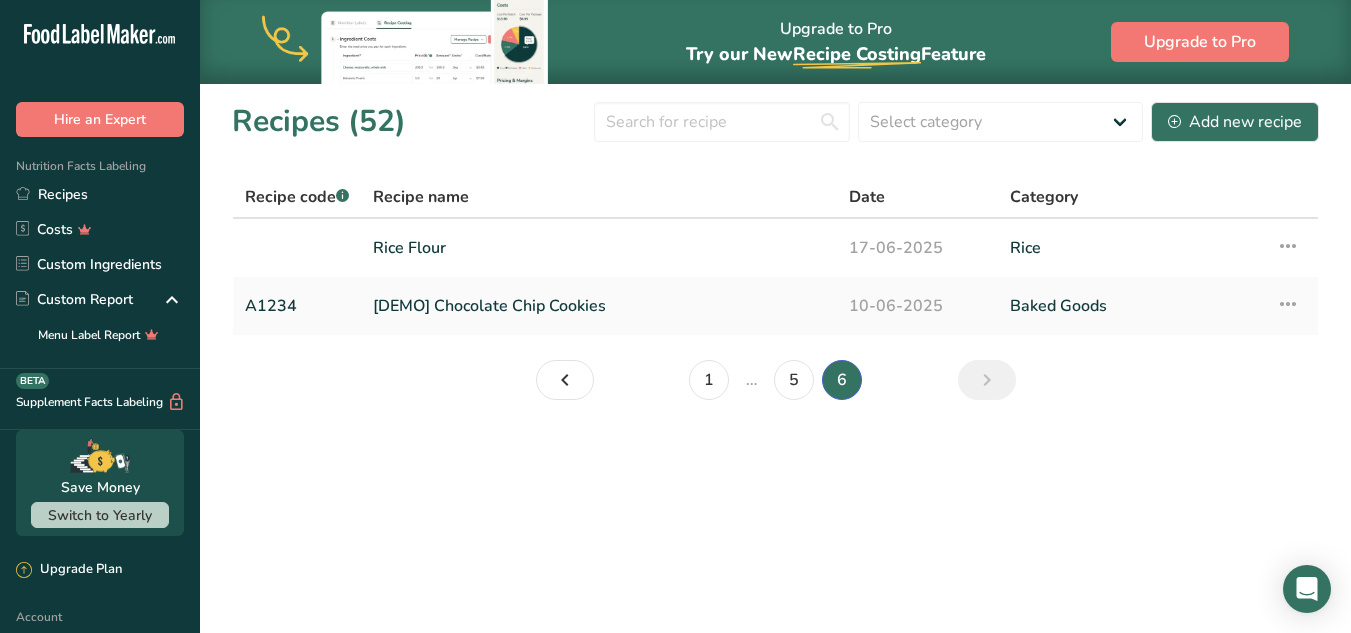 scroll, scrollTop: 0, scrollLeft: 0, axis: both 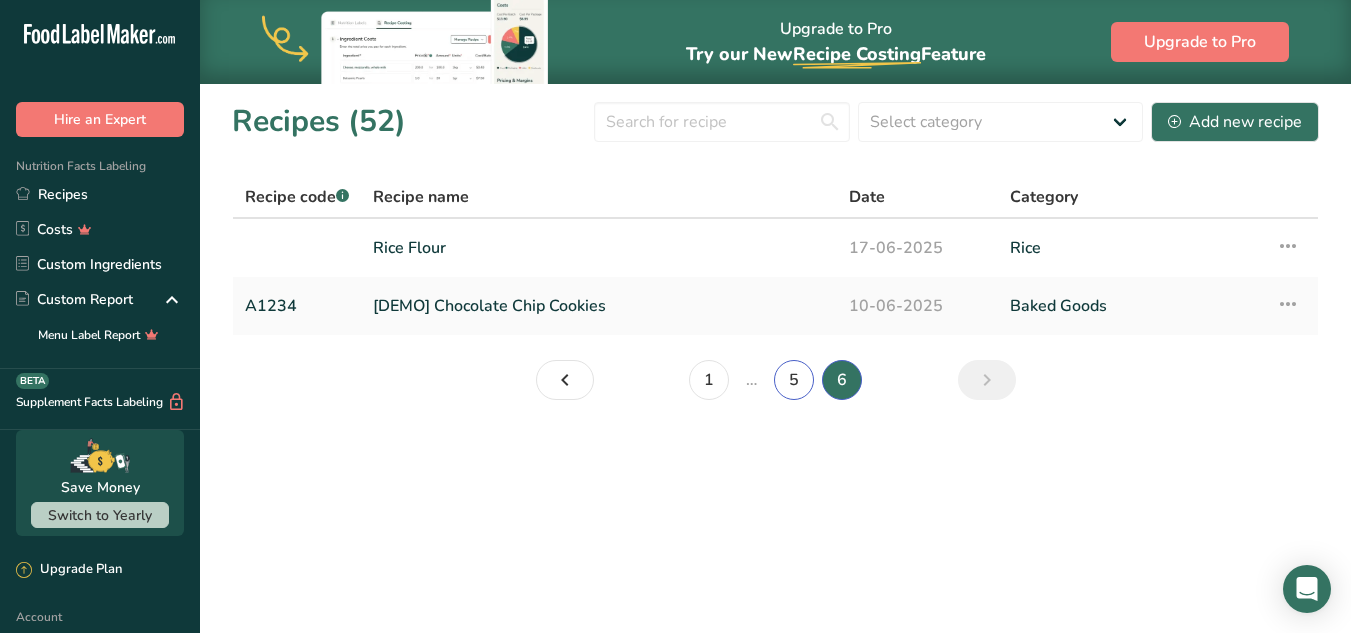 click on "5" at bounding box center (794, 380) 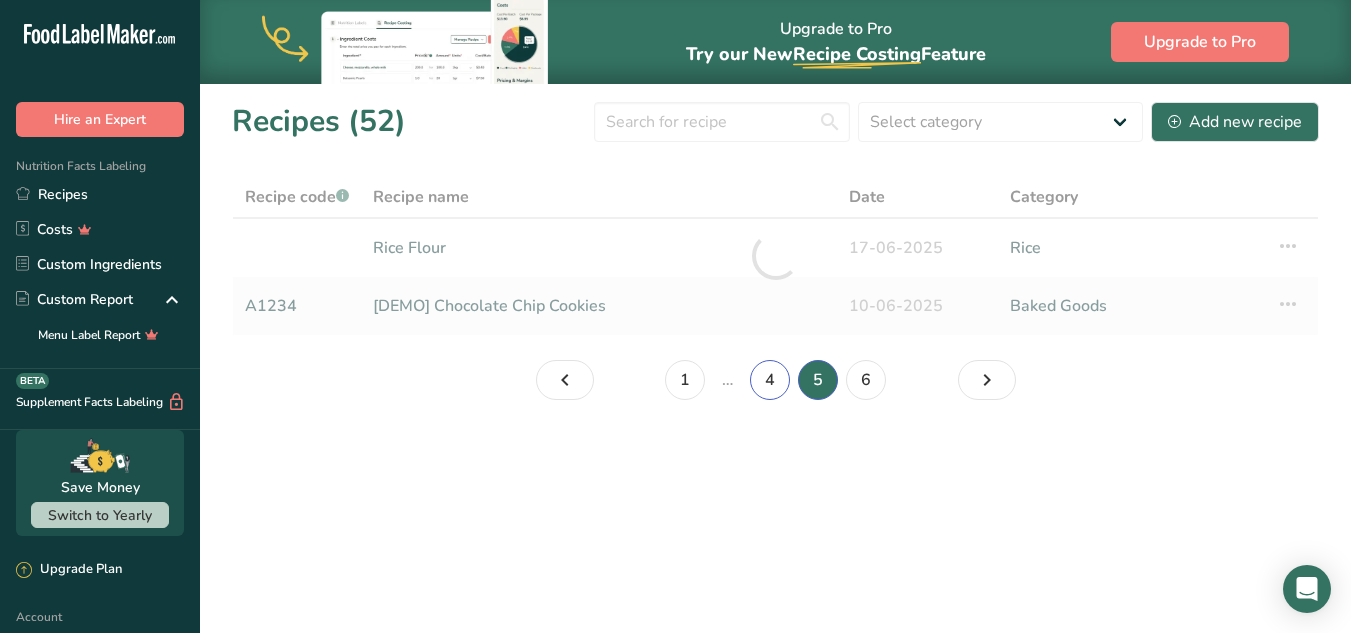 click on "4" at bounding box center (770, 380) 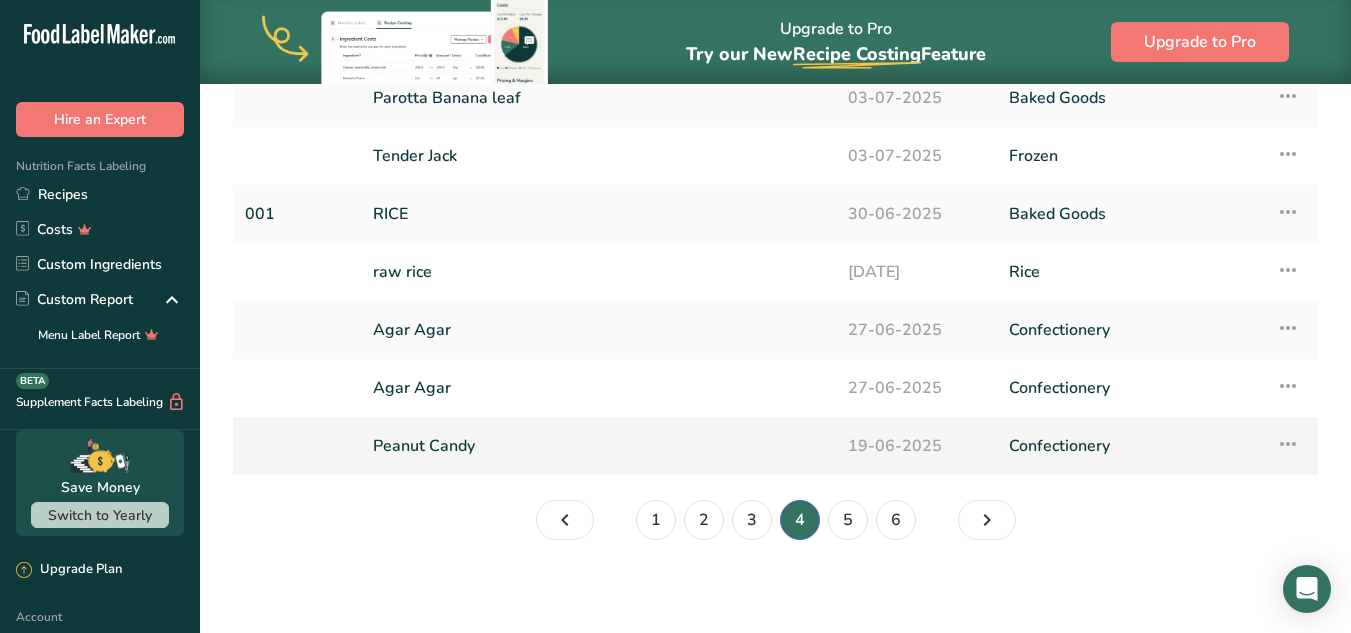 scroll, scrollTop: 327, scrollLeft: 0, axis: vertical 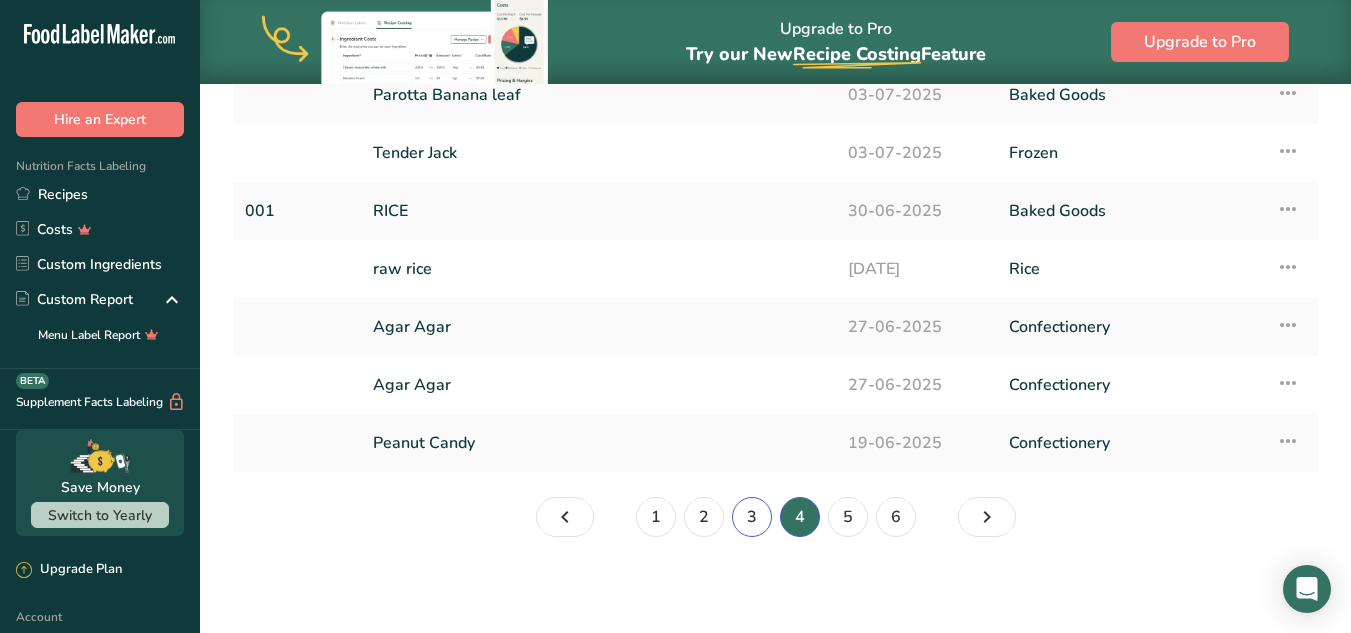 click on "3" at bounding box center [752, 517] 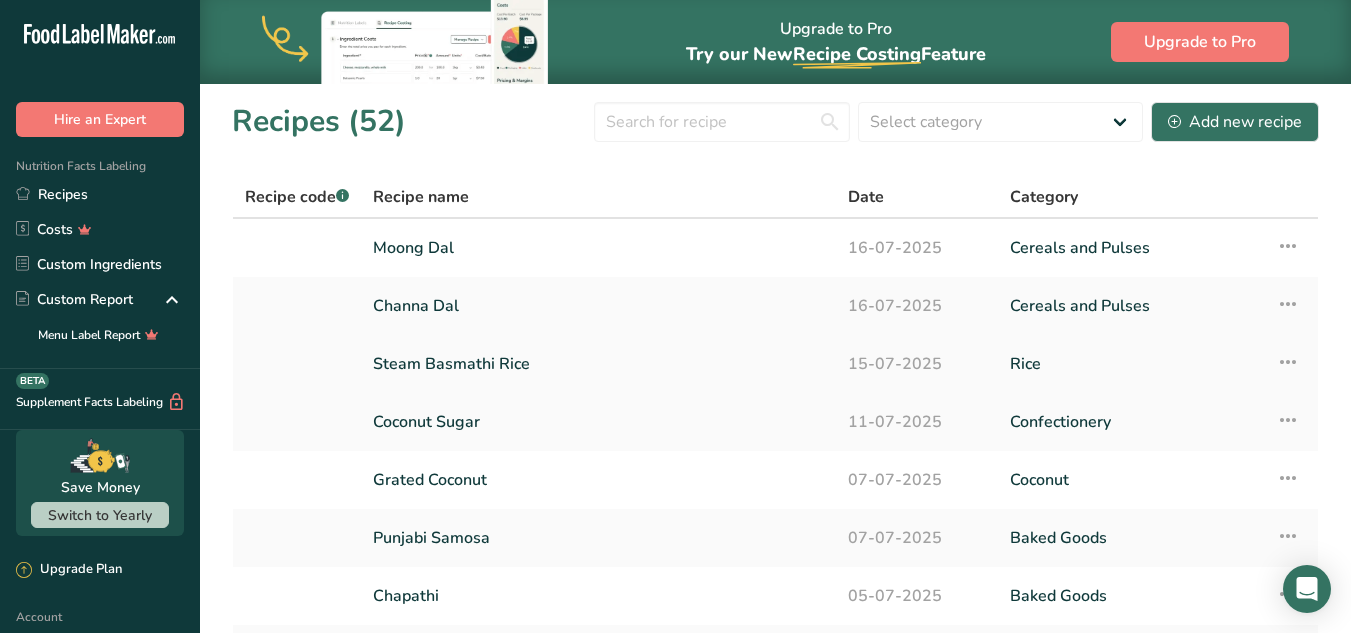 scroll, scrollTop: 327, scrollLeft: 0, axis: vertical 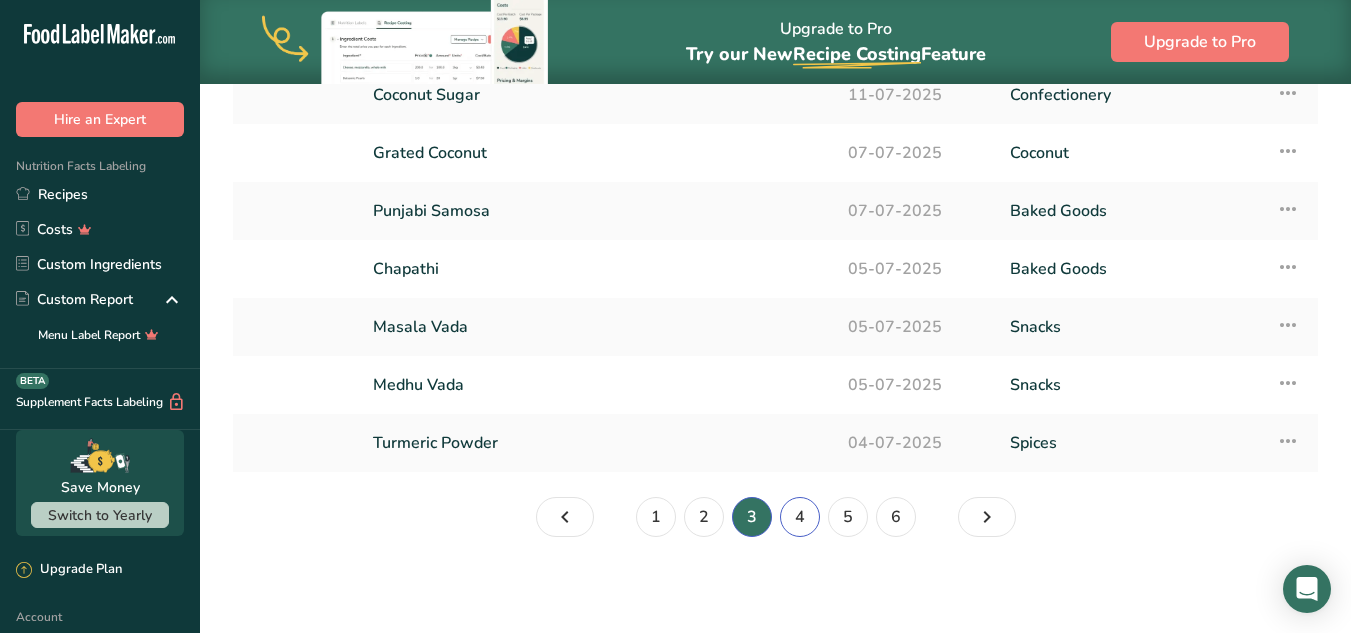 click on "4" at bounding box center (800, 517) 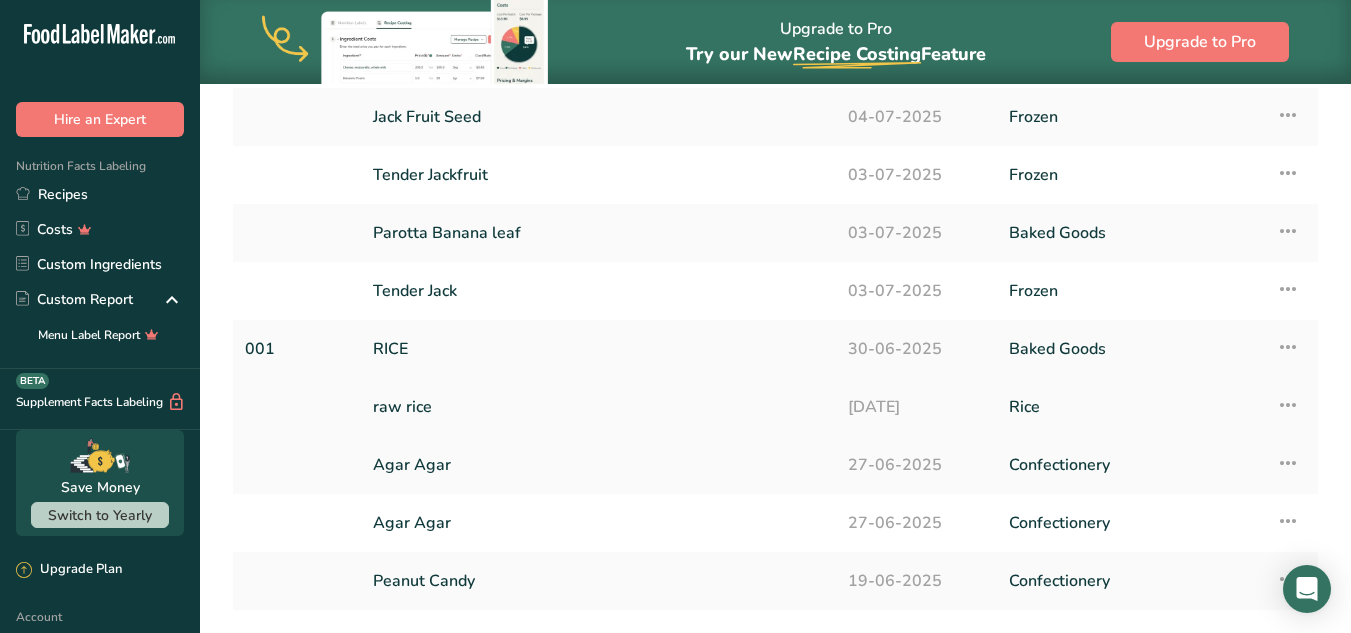 scroll, scrollTop: 27, scrollLeft: 0, axis: vertical 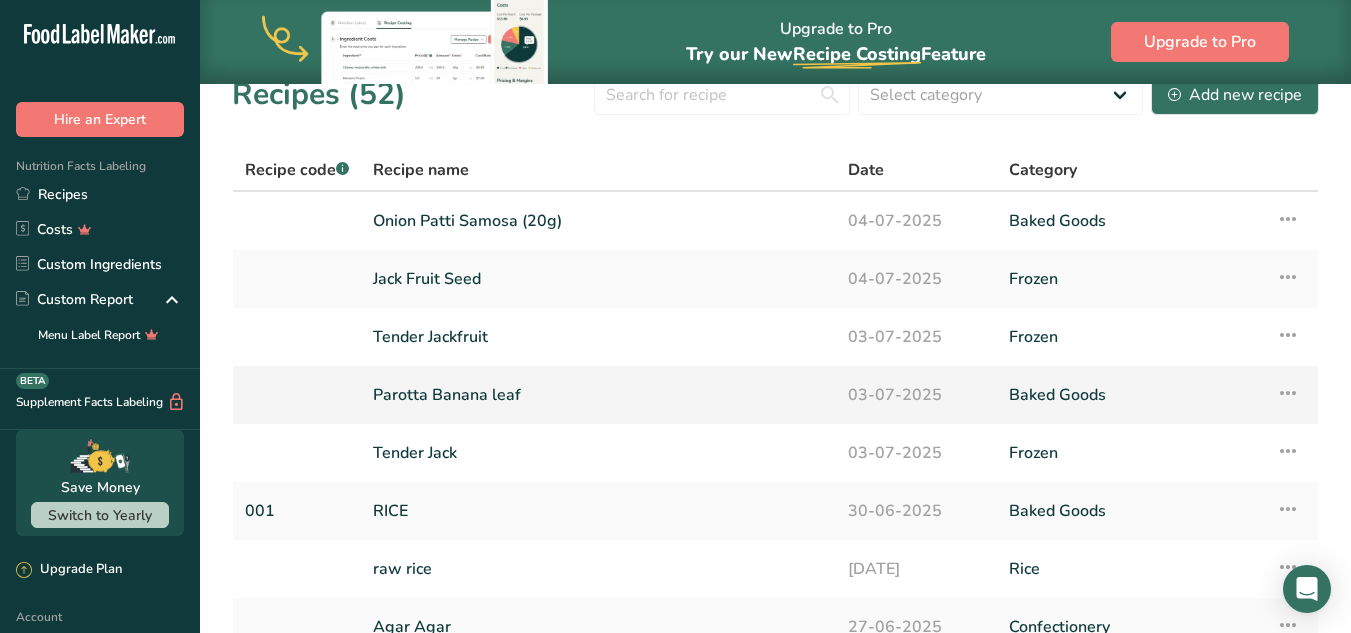 click on "Parotta Banana leaf" at bounding box center [598, 395] 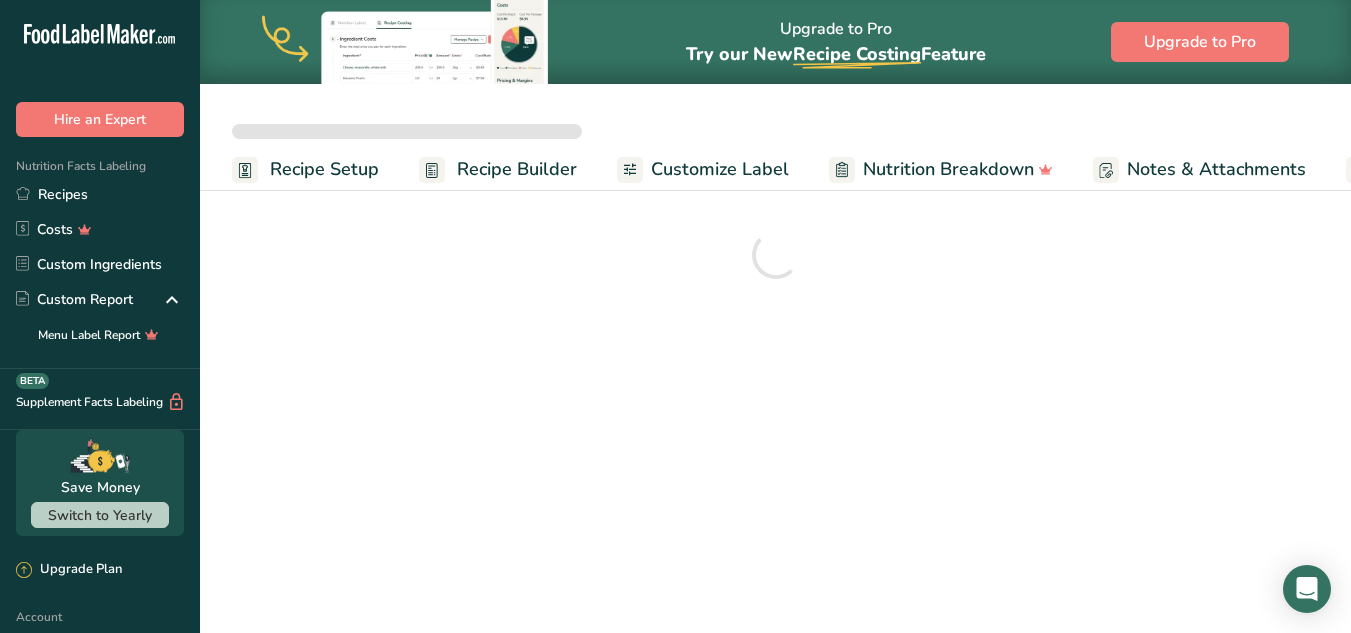 scroll, scrollTop: 0, scrollLeft: 0, axis: both 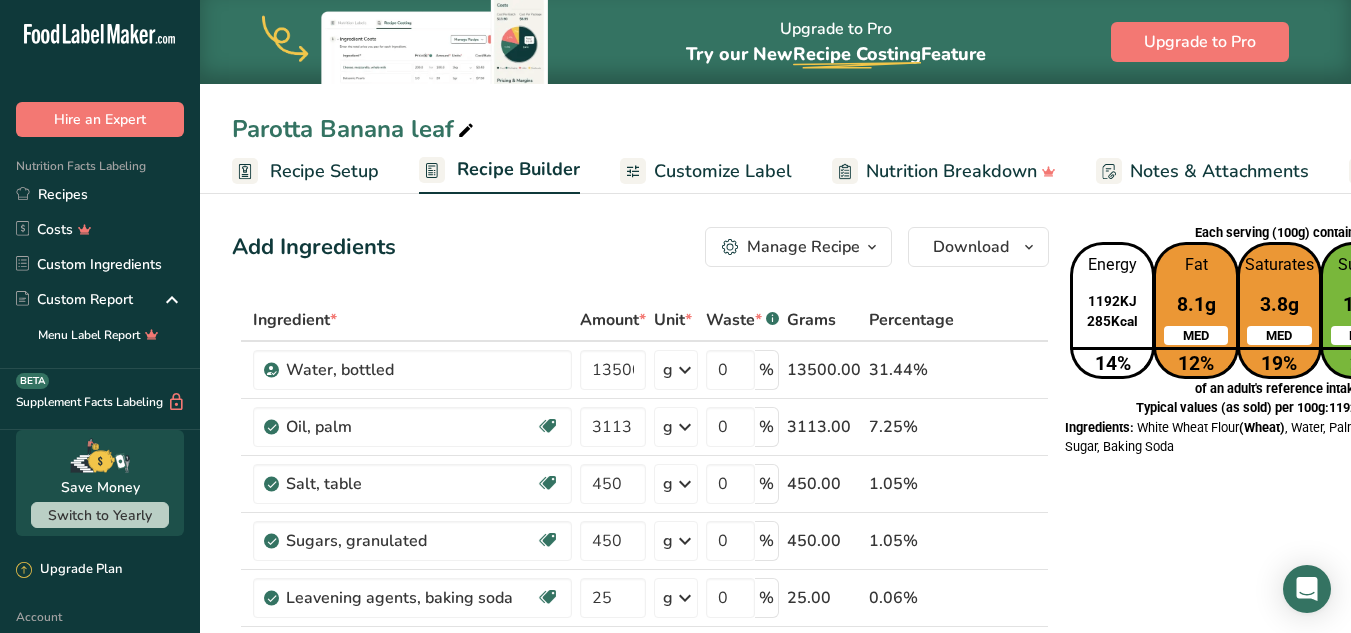 click at bounding box center (466, 131) 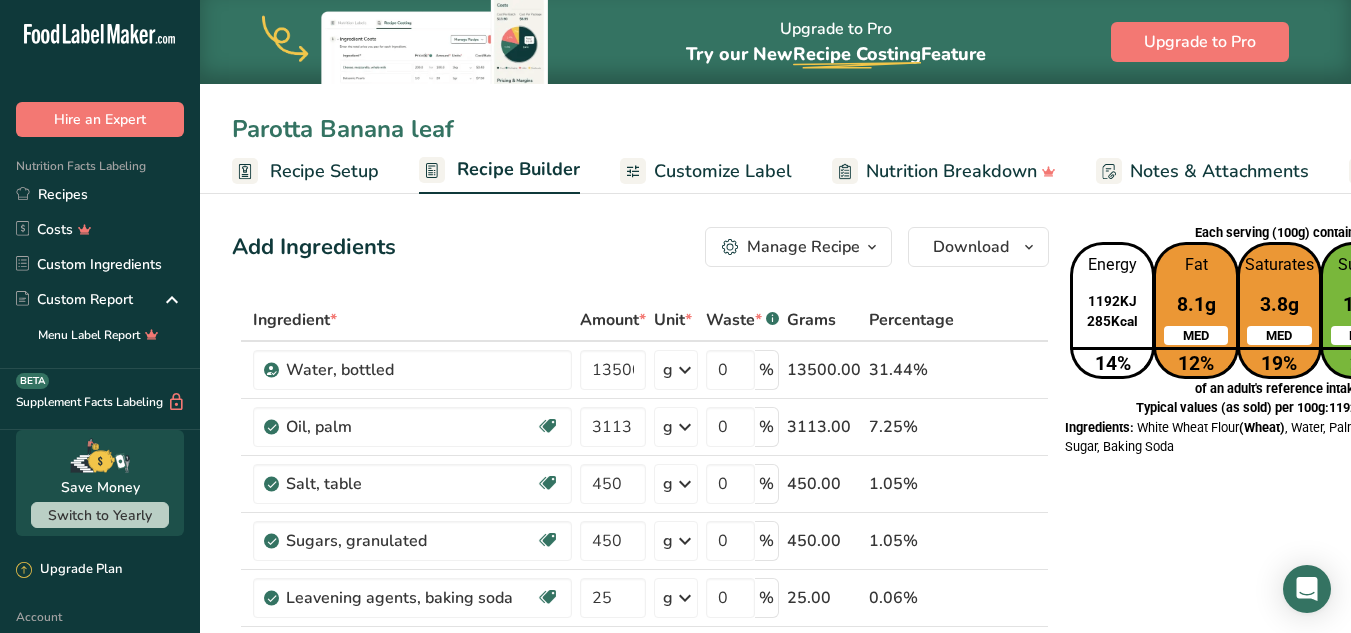 drag, startPoint x: 465, startPoint y: 123, endPoint x: 322, endPoint y: 118, distance: 143.08739 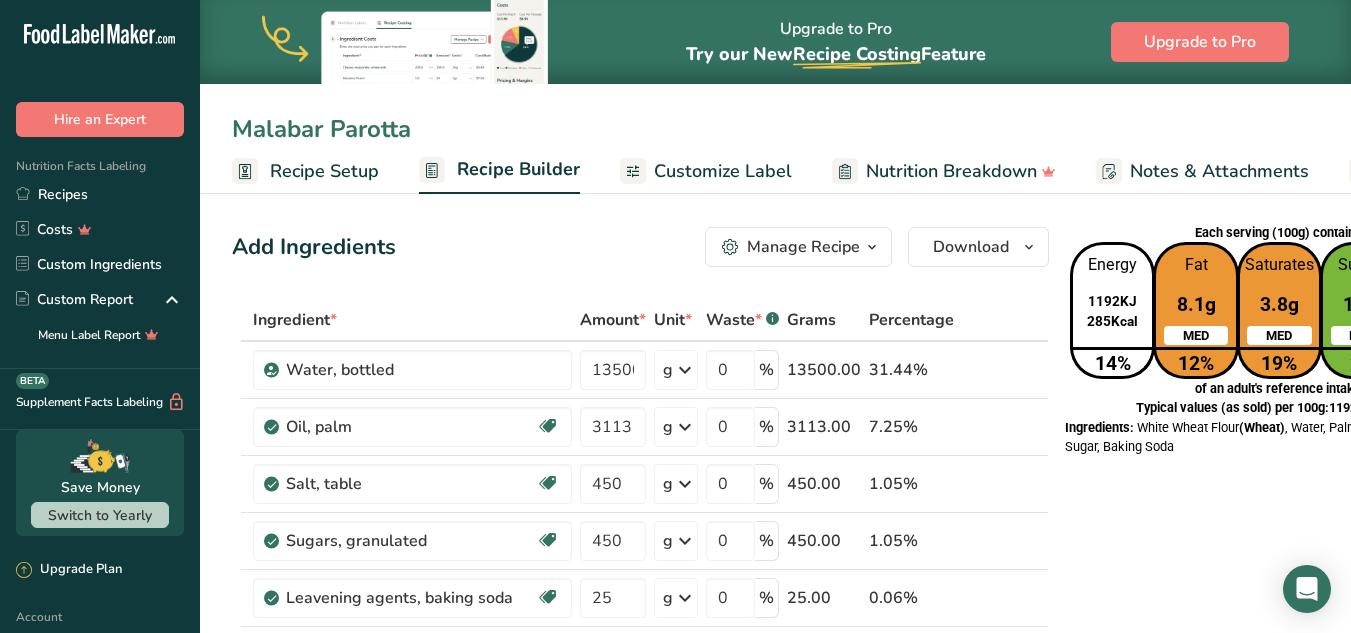 type on "Malabar Parotta" 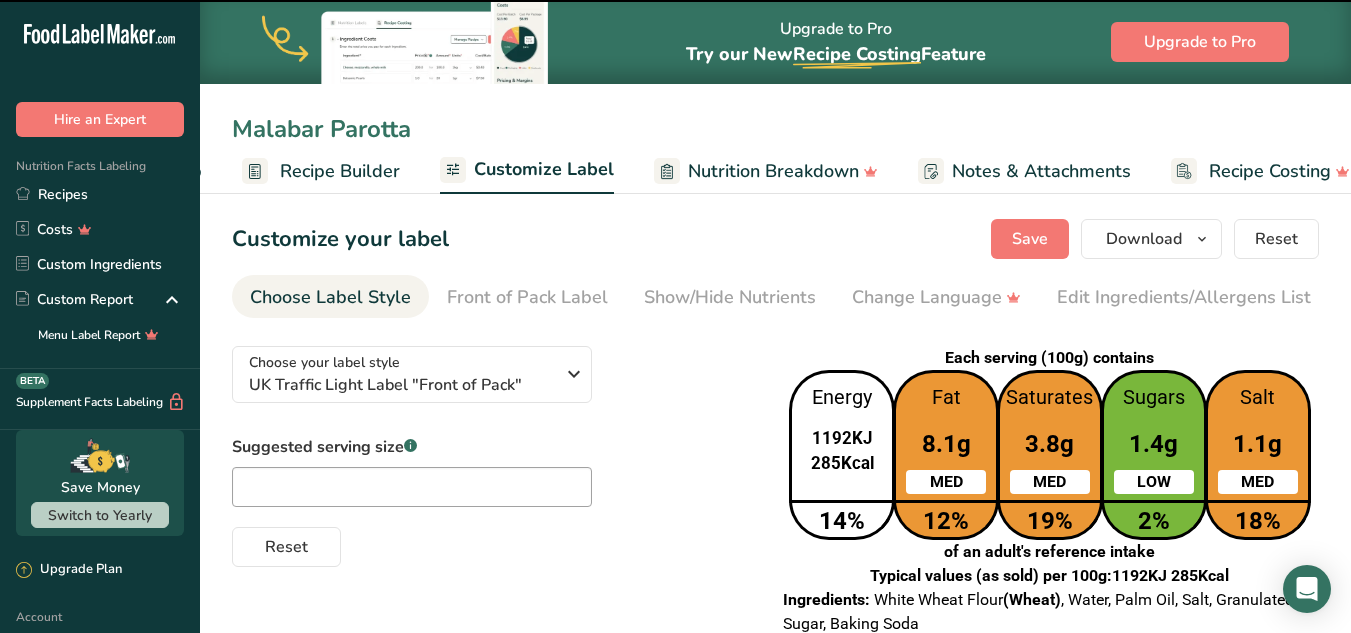 scroll, scrollTop: 0, scrollLeft: 208, axis: horizontal 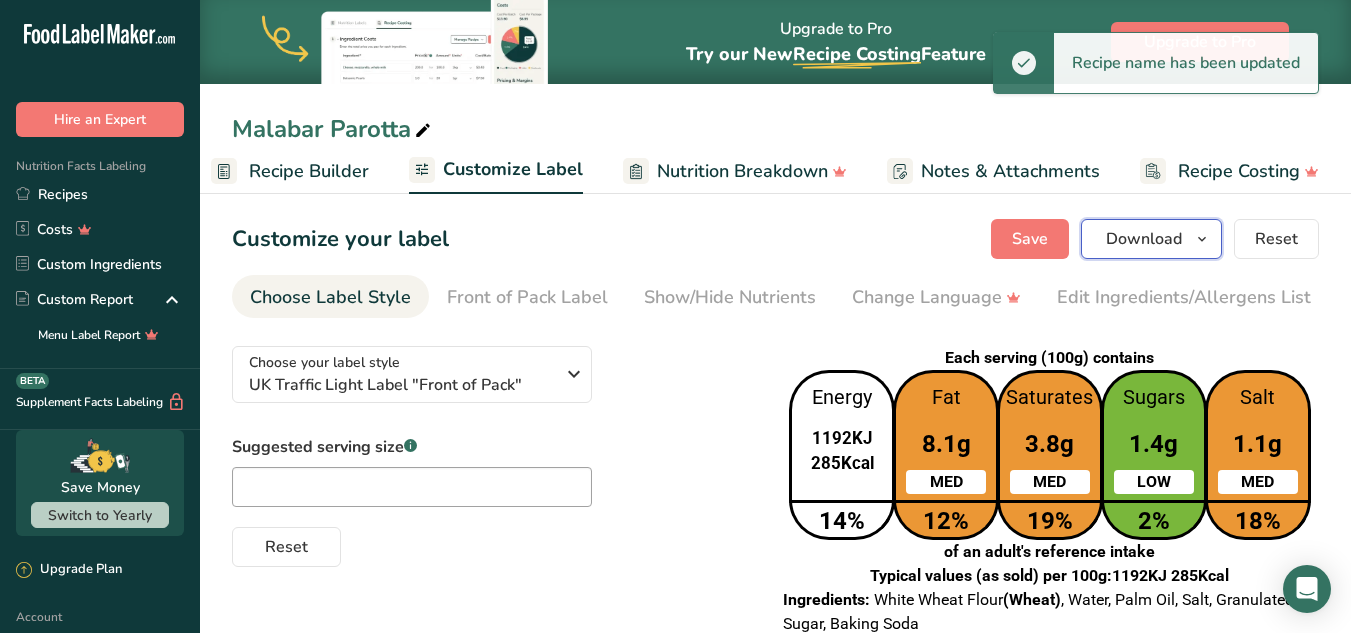 click on "Download" at bounding box center (1144, 239) 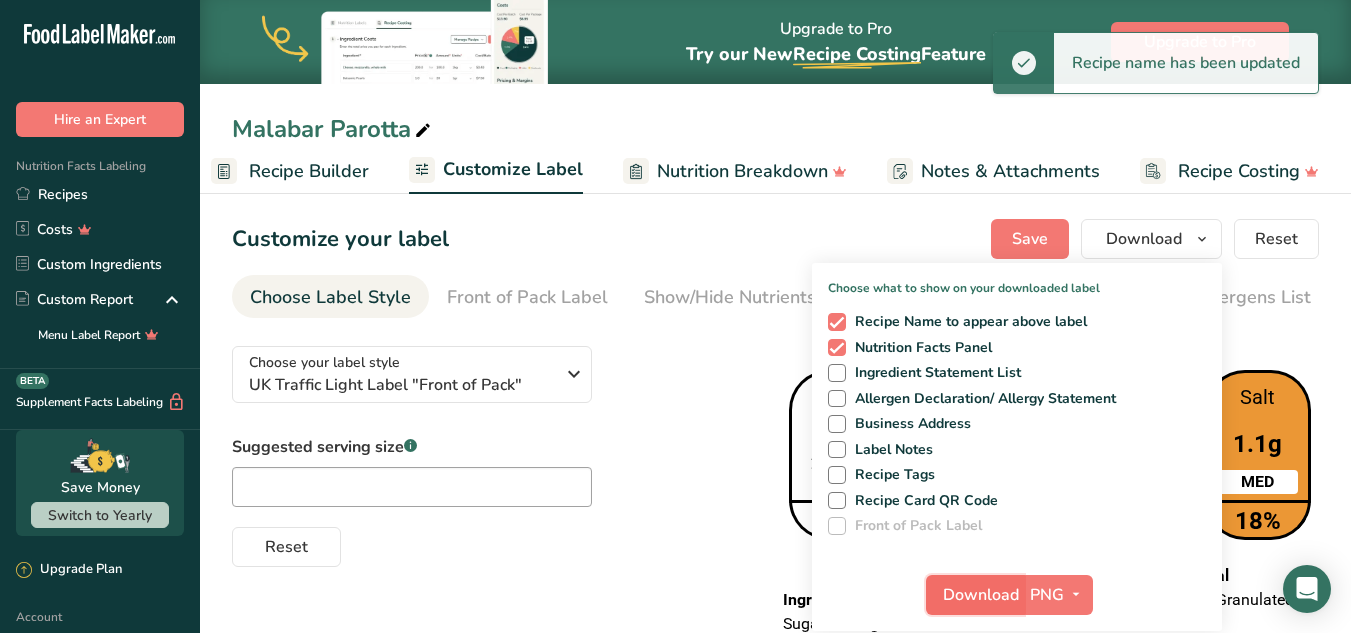 click on "Download" at bounding box center [981, 595] 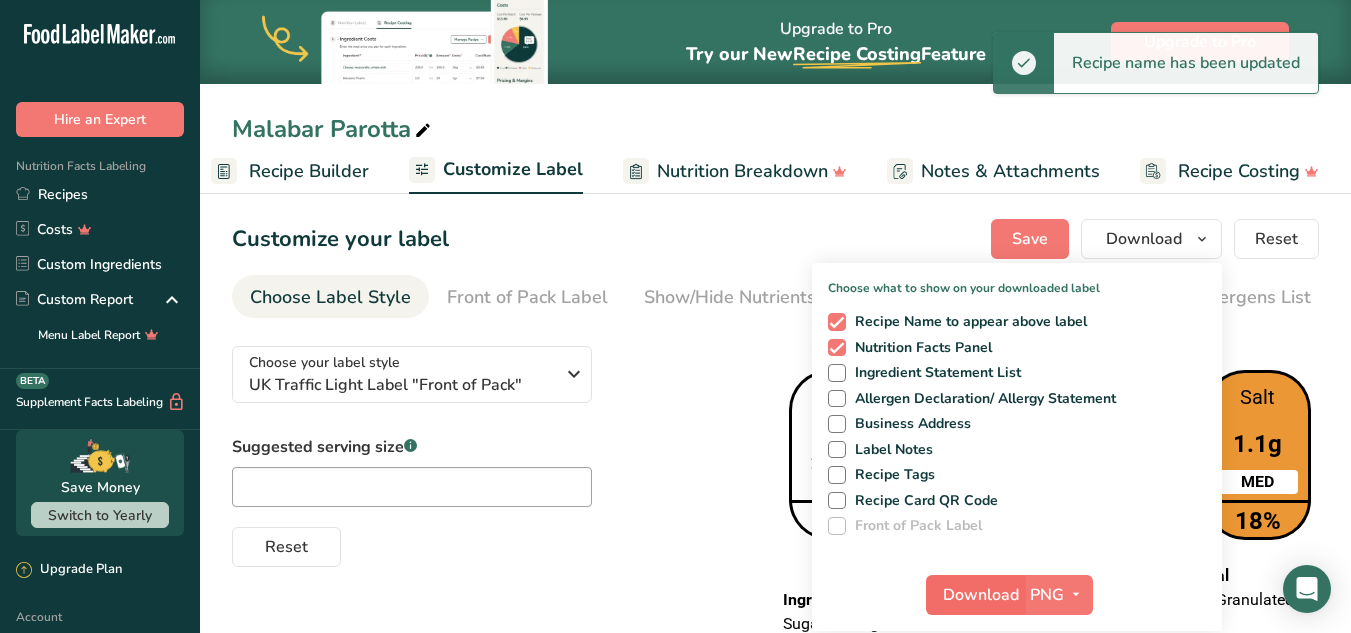scroll, scrollTop: 0, scrollLeft: 193, axis: horizontal 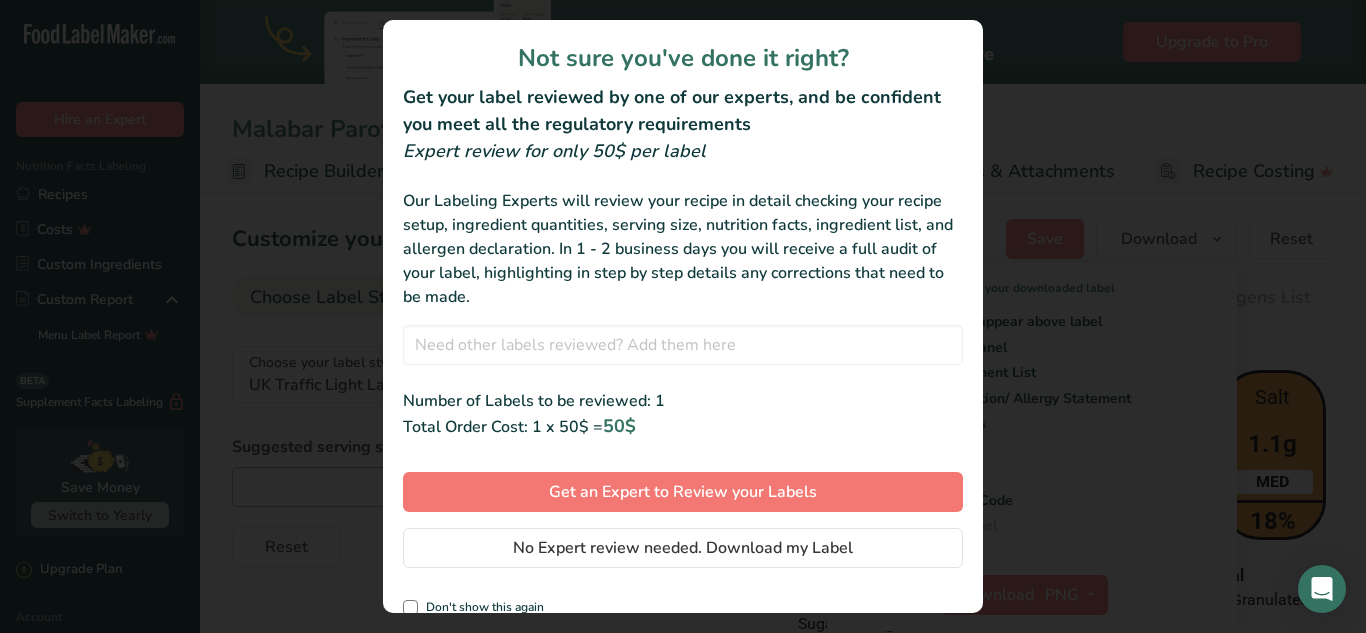 click on "Not sure you've done it right?
Get your label reviewed by one of our experts, and be confident you meet all the regulatory requirements
Expert review for only 50$ per label
Our Labeling Experts will review your recipe in detail checking your recipe setup, ingredient quantities, serving size, nutrition facts, ingredient list, and allergen declaration. In 1 - 2 business days you will receive a full audit of your label, highlighting in step by step details any corrections that need to be made.
03-7-2025
Malabar Parotta
No Results Found
Number of Labels to be reviewed: 1
Total Order Cost: 1 x 50$
=
50$
Get an Expert to Review your Labels
No Expert review needed. Download my Label
Don't show this again" at bounding box center (683, 316) 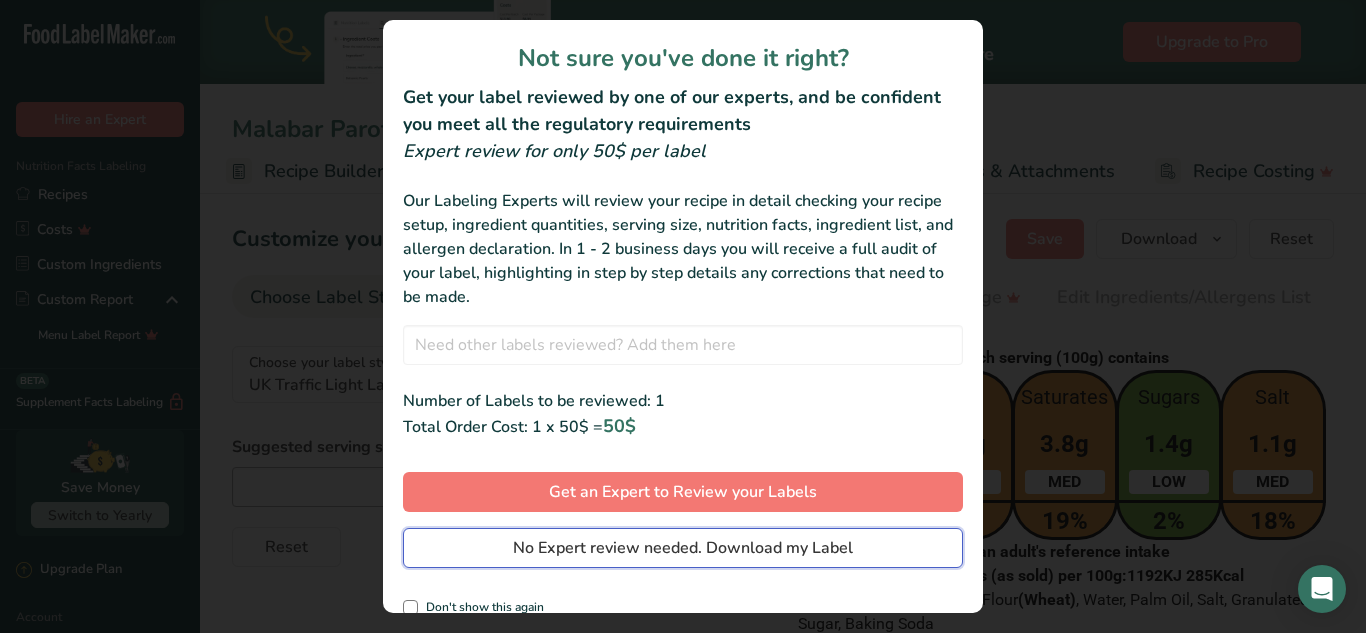 click on "No Expert review needed. Download my Label" at bounding box center (683, 548) 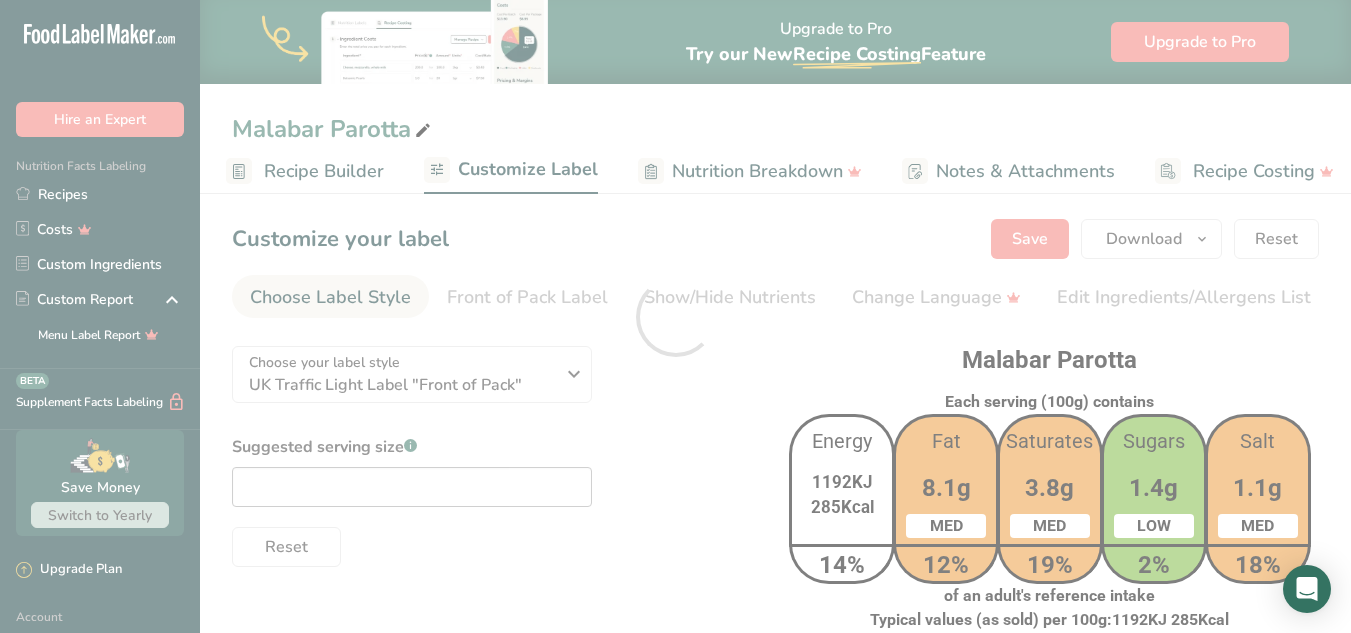 scroll, scrollTop: 0, scrollLeft: 0, axis: both 